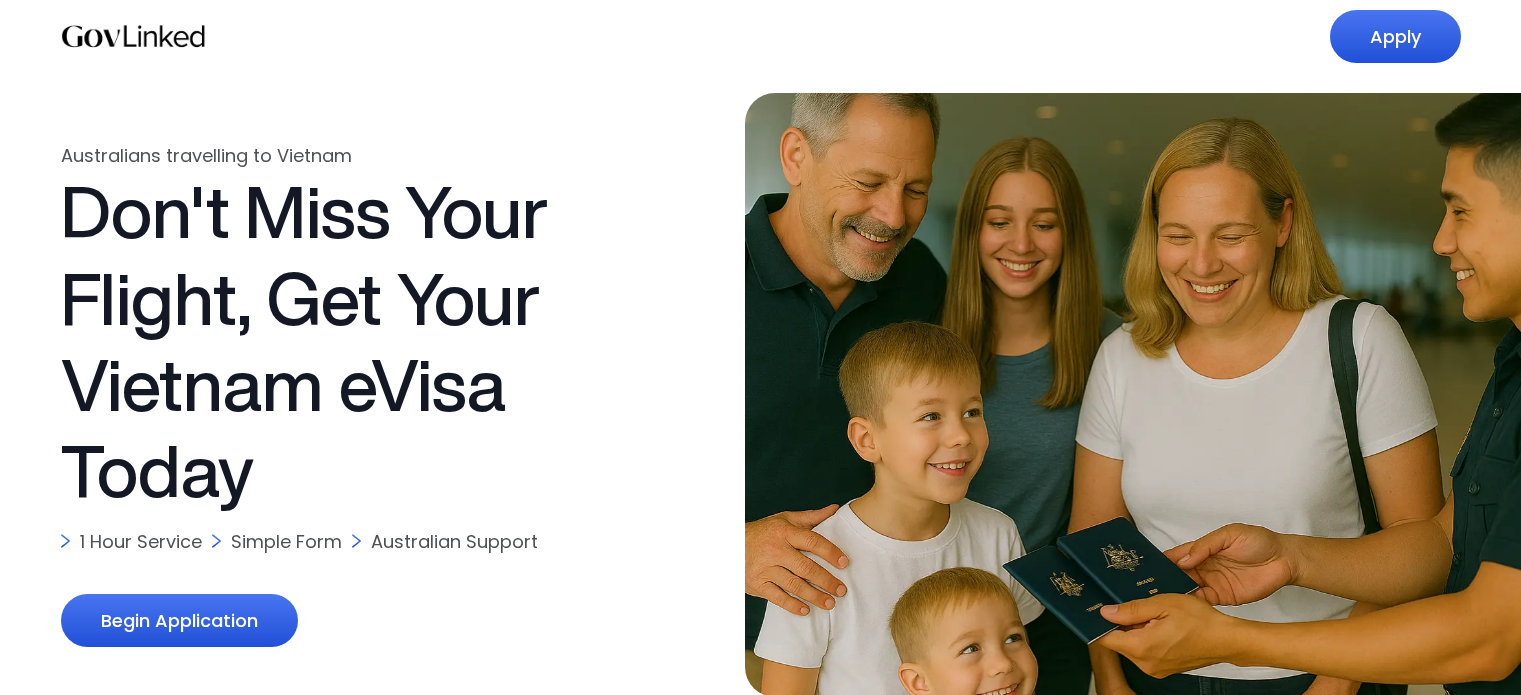 scroll, scrollTop: 0, scrollLeft: 0, axis: both 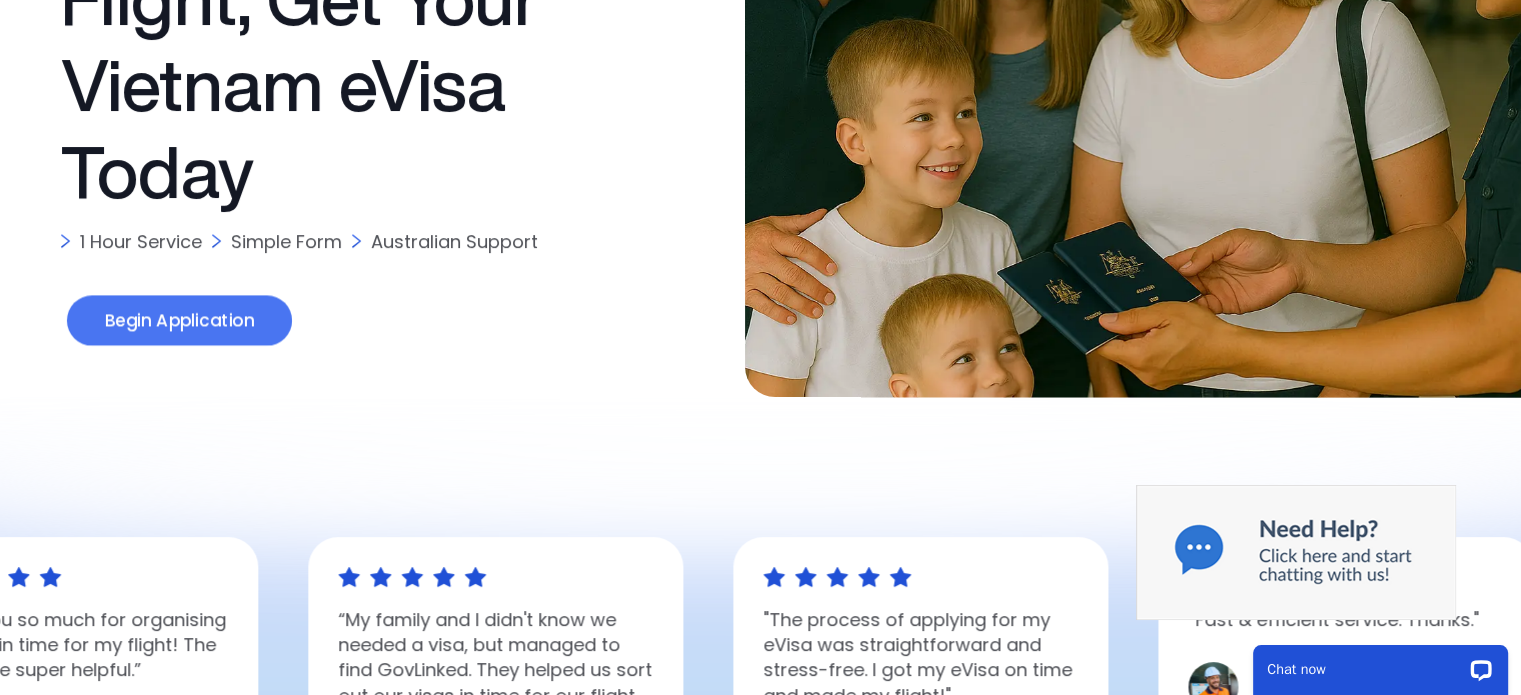 click on "Begin Application" at bounding box center (178, 321) 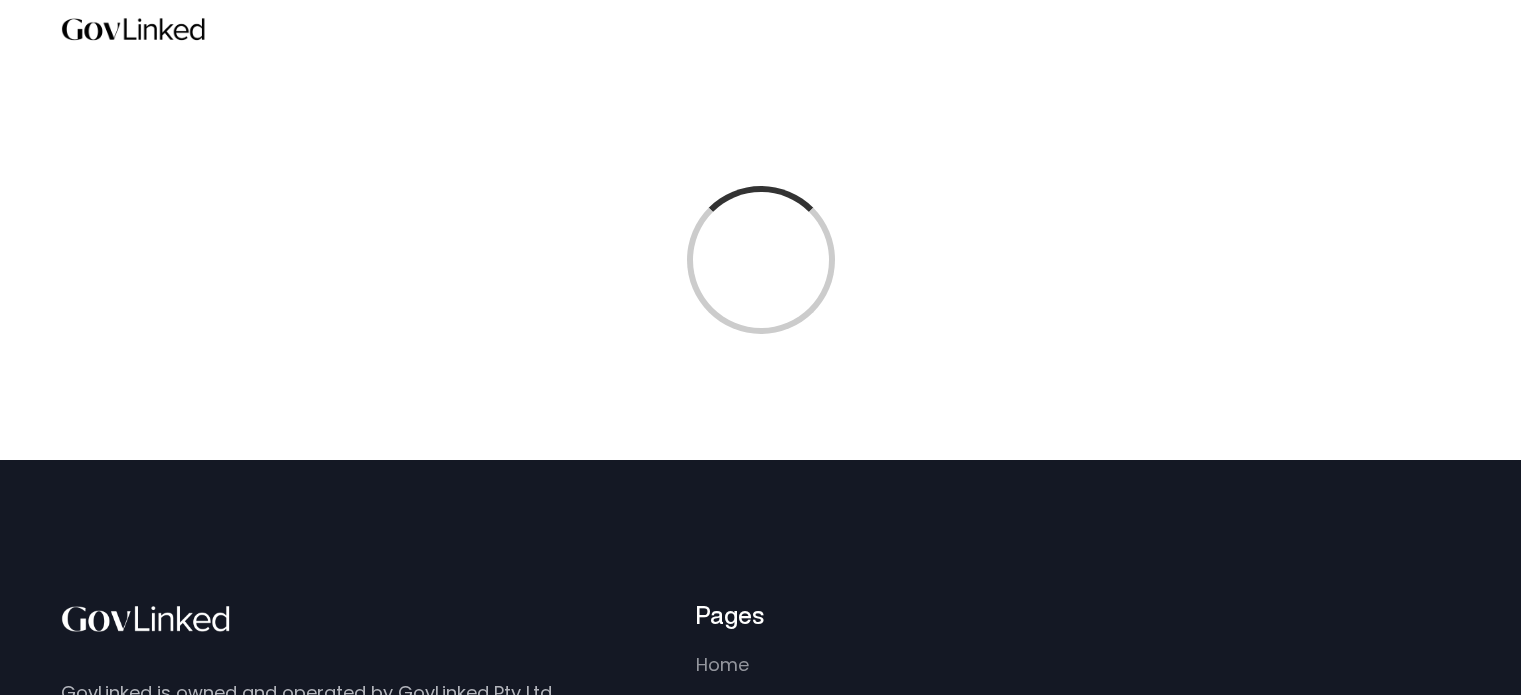 scroll, scrollTop: 0, scrollLeft: 0, axis: both 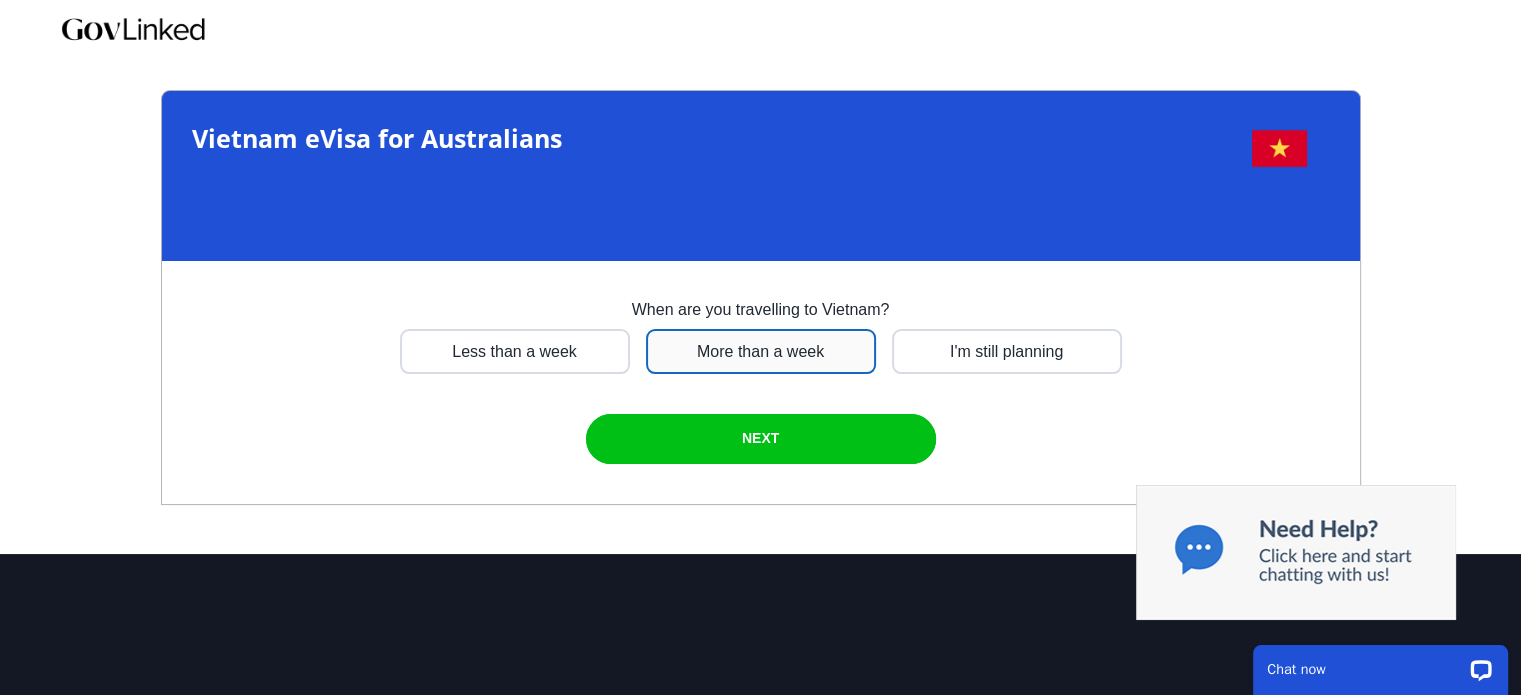 click at bounding box center [515, 351] 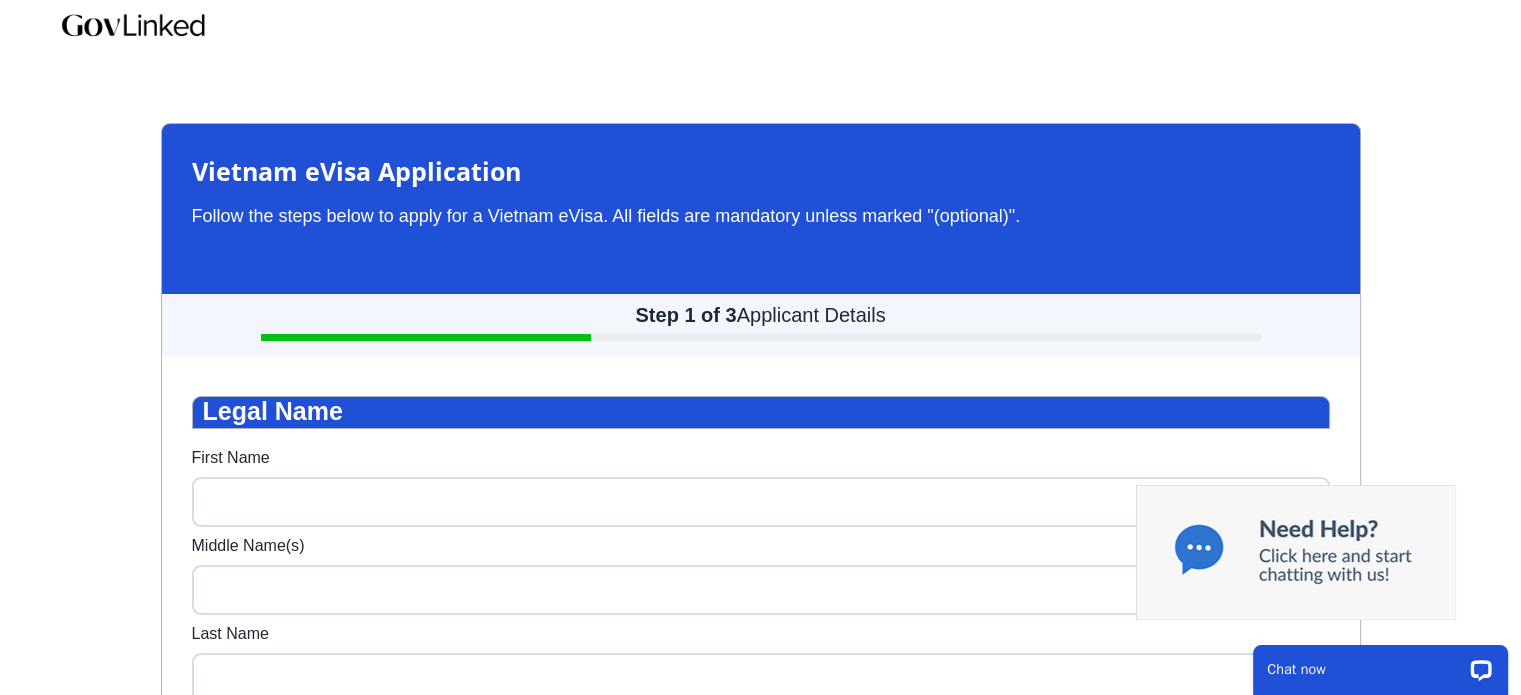 scroll, scrollTop: 0, scrollLeft: 0, axis: both 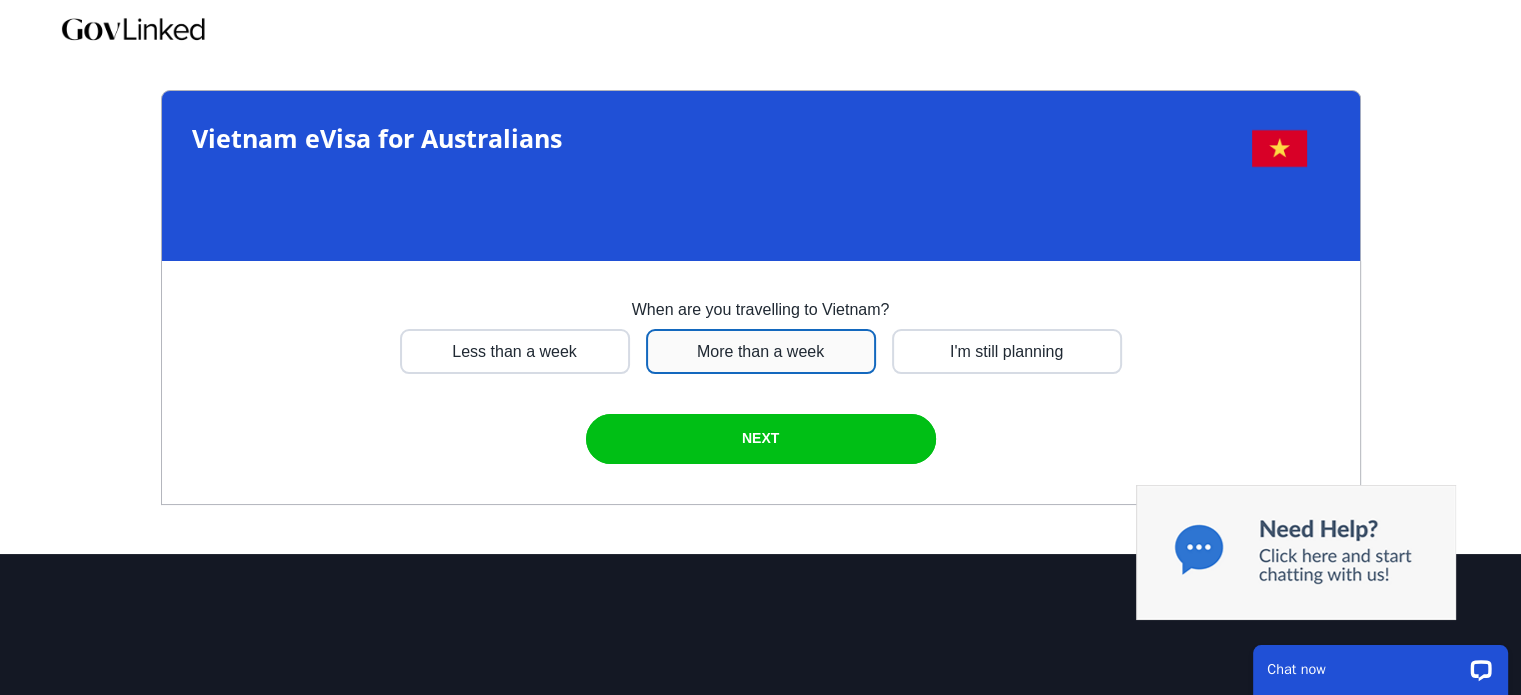 click at bounding box center [515, 351] 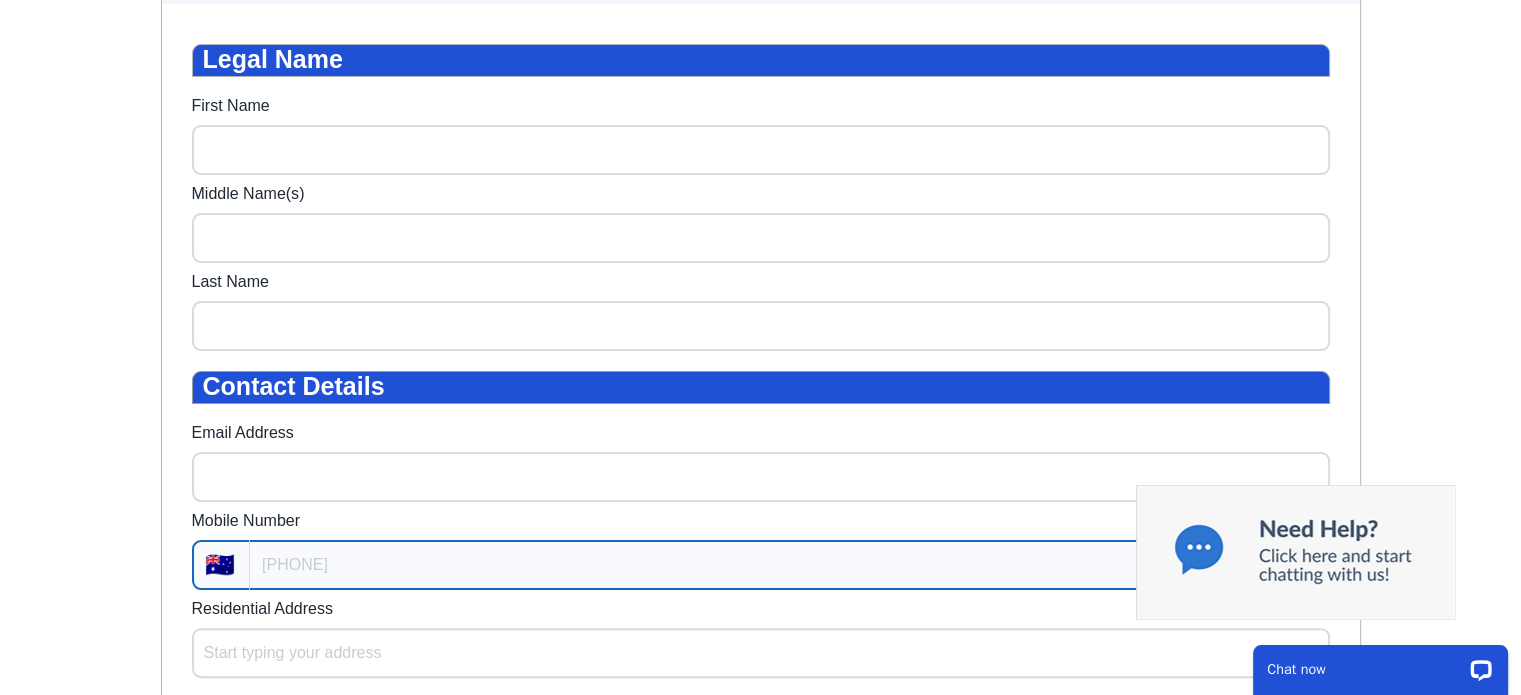 scroll, scrollTop: 260, scrollLeft: 0, axis: vertical 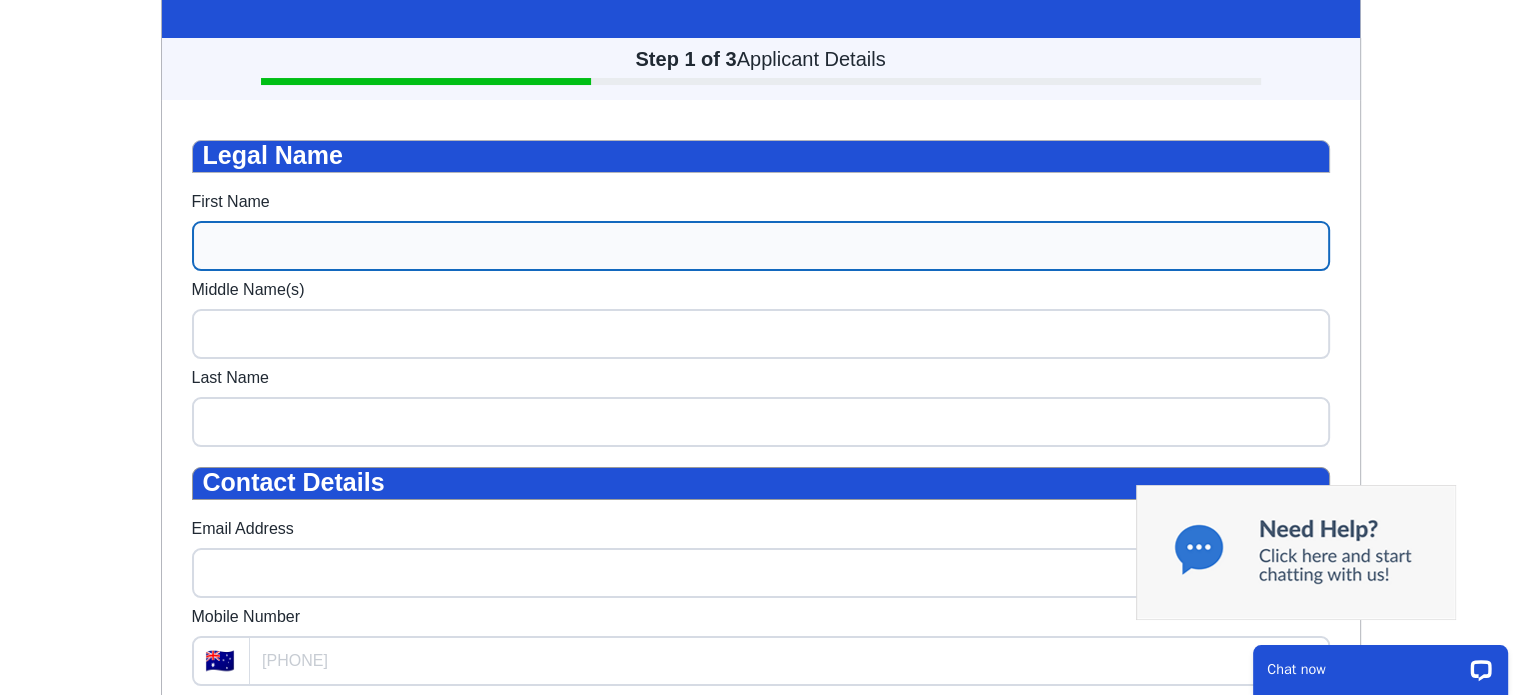 click on "First Name" at bounding box center (761, 246) 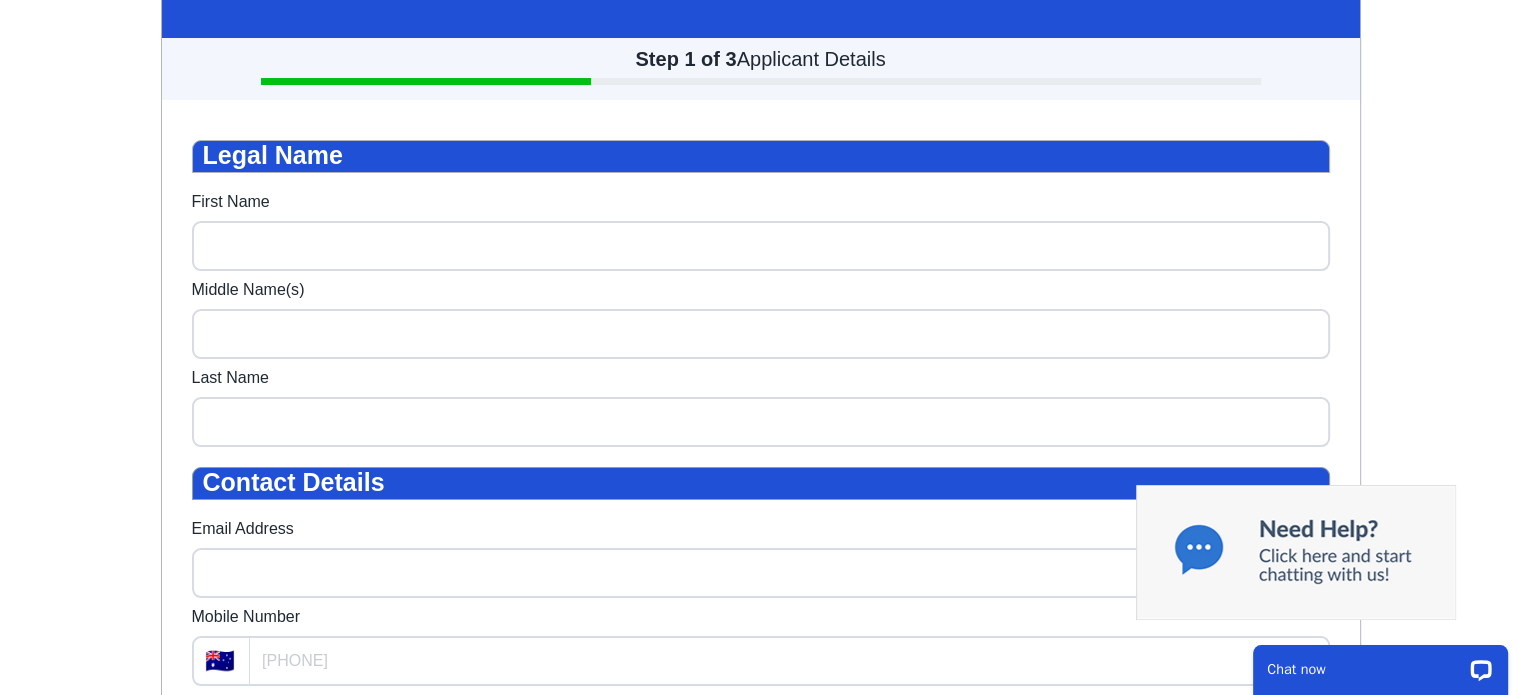 type on "[FIRST]" 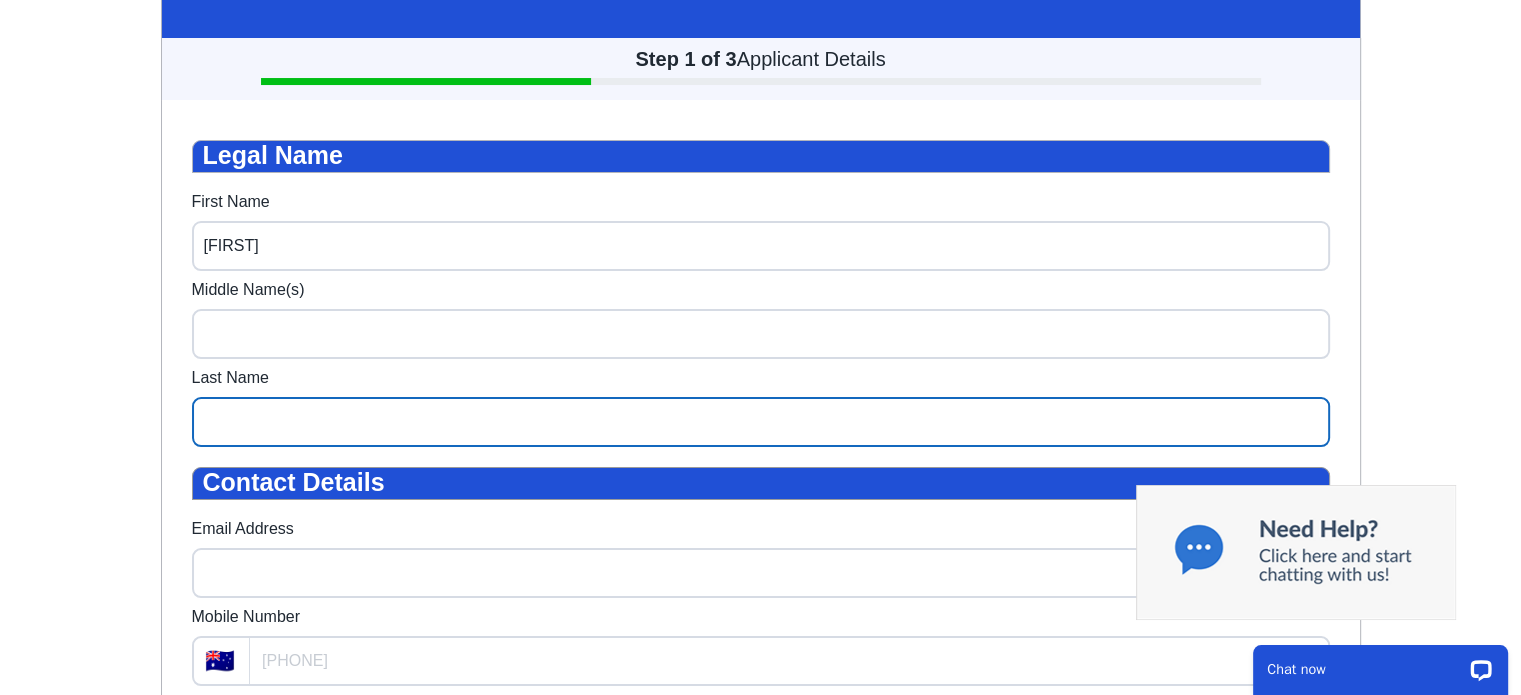 type on "[LAST]" 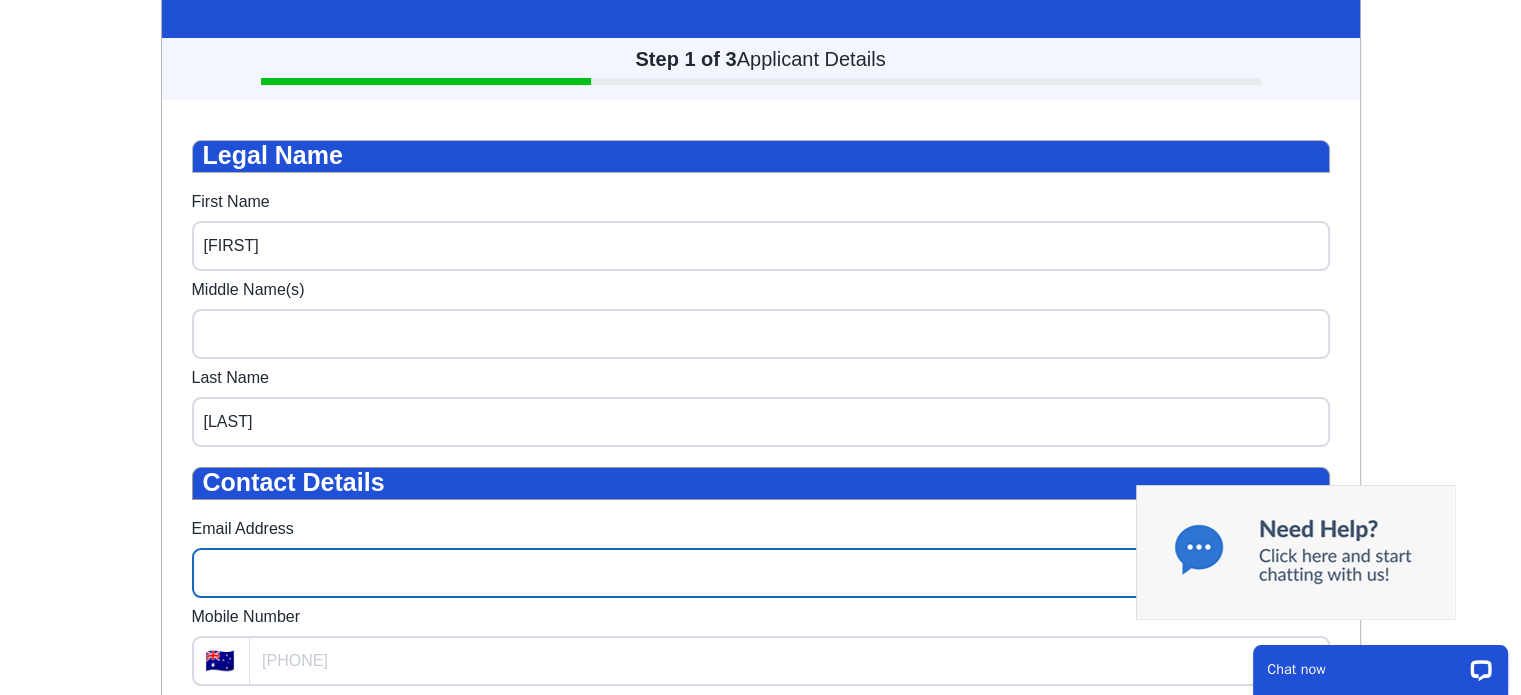type on "[EMAIL]" 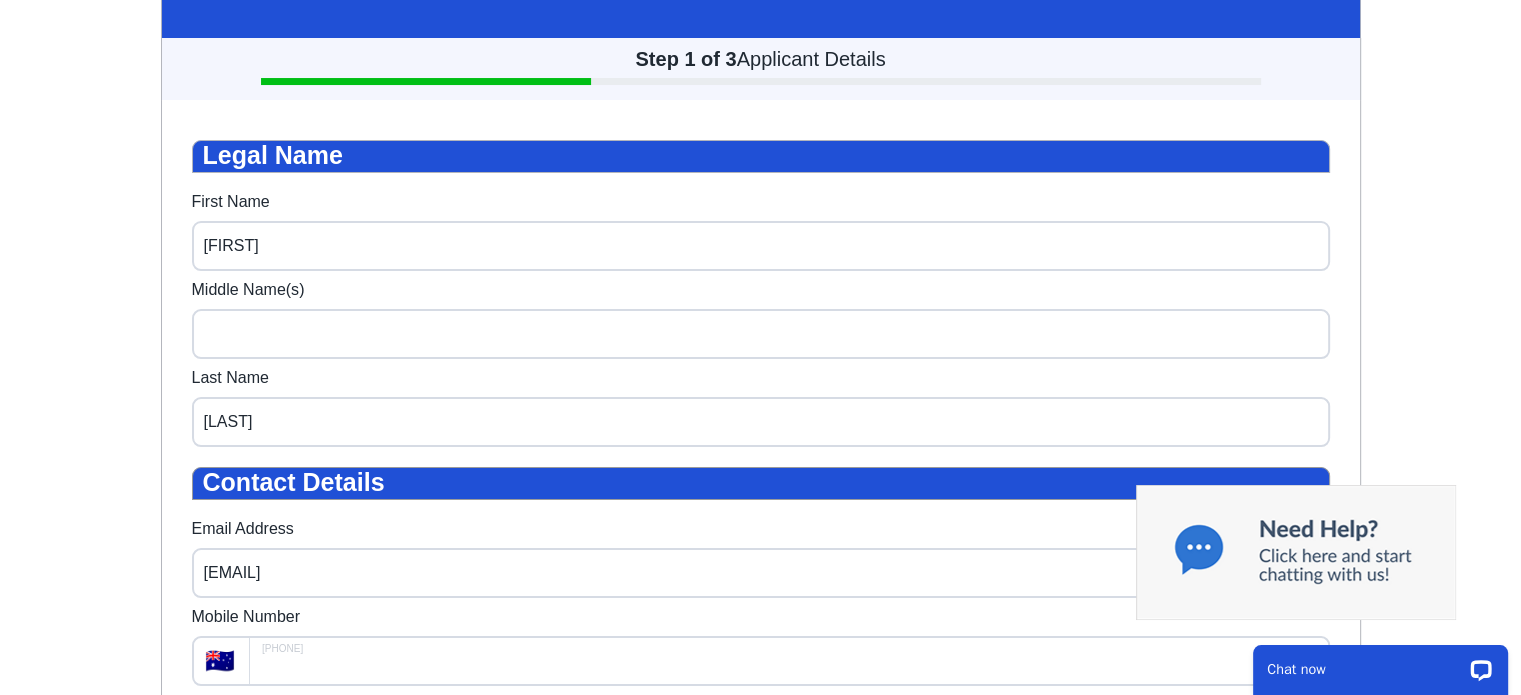 type on "[PHONE]" 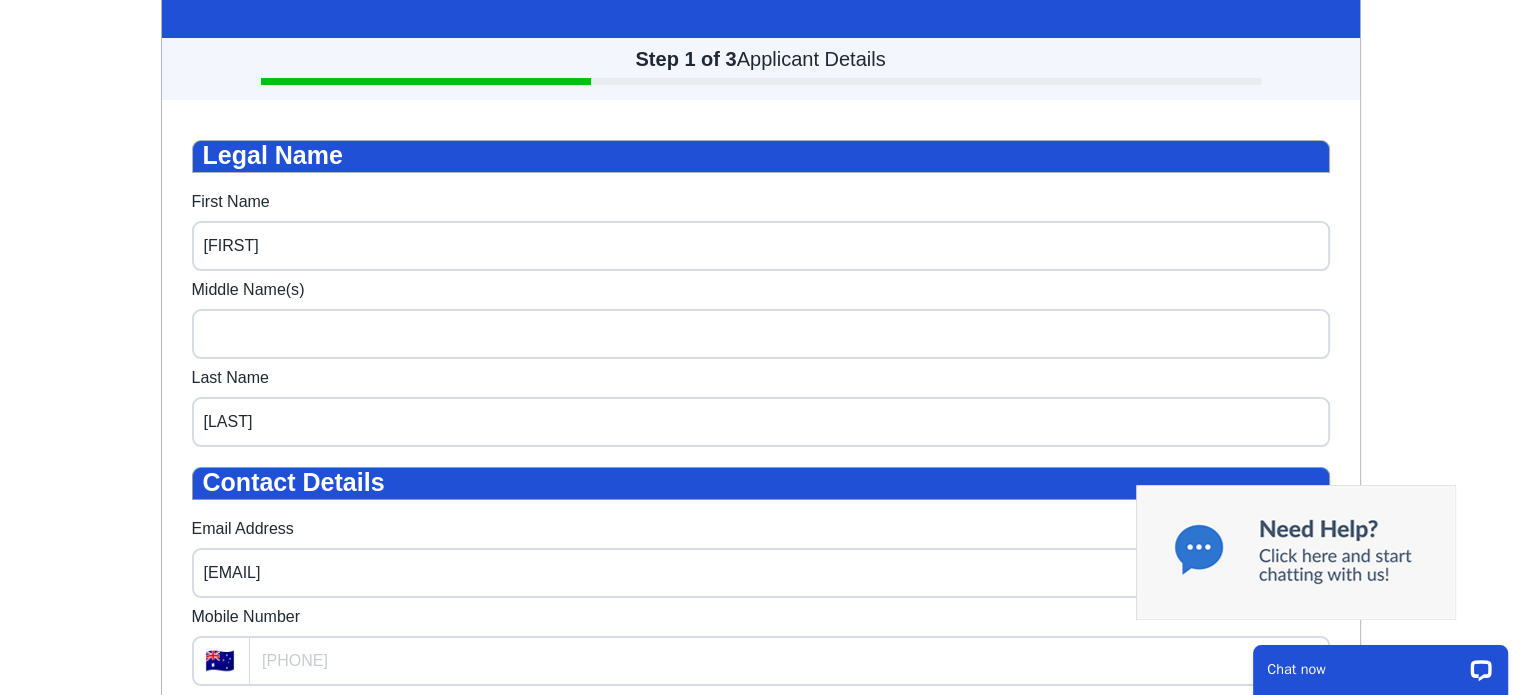 type on "[NUMBER] [STREET]" 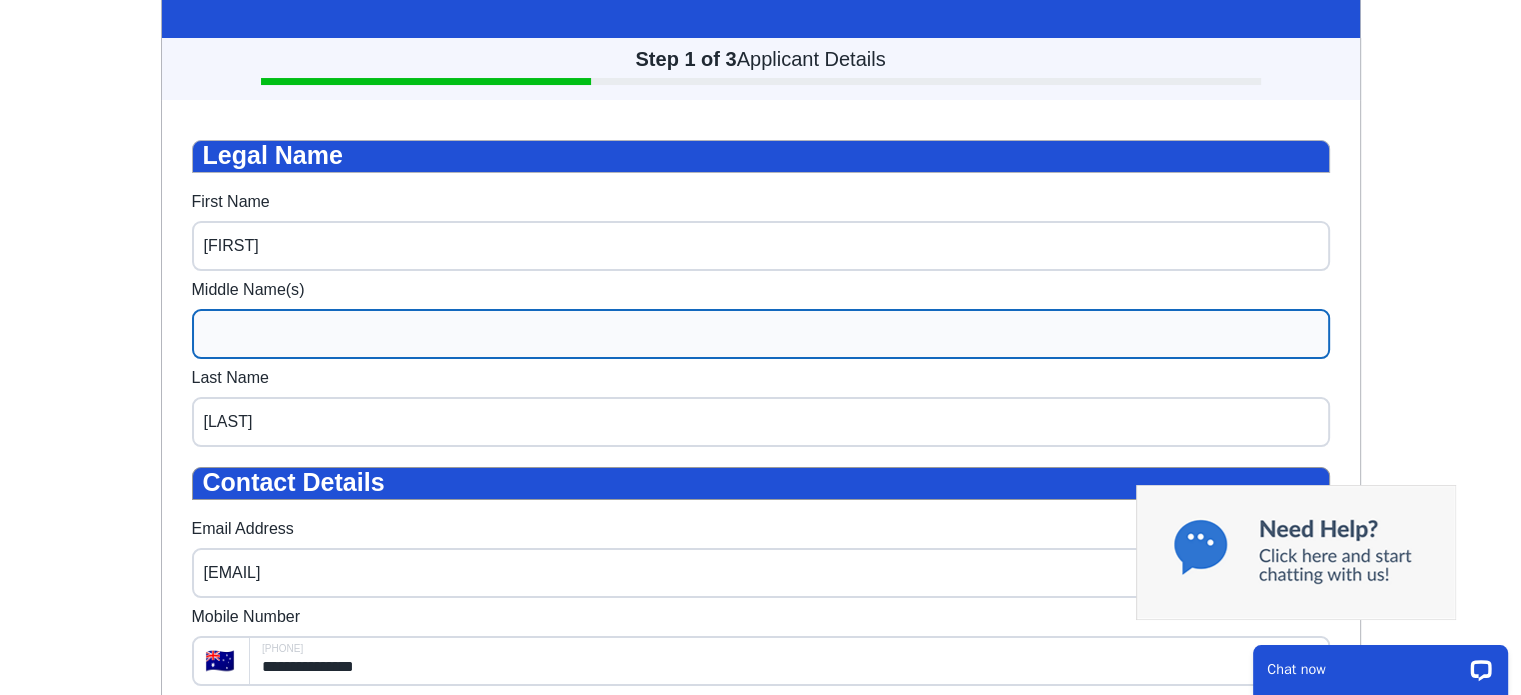 click on "Middle Name(s)" at bounding box center (761, 334) 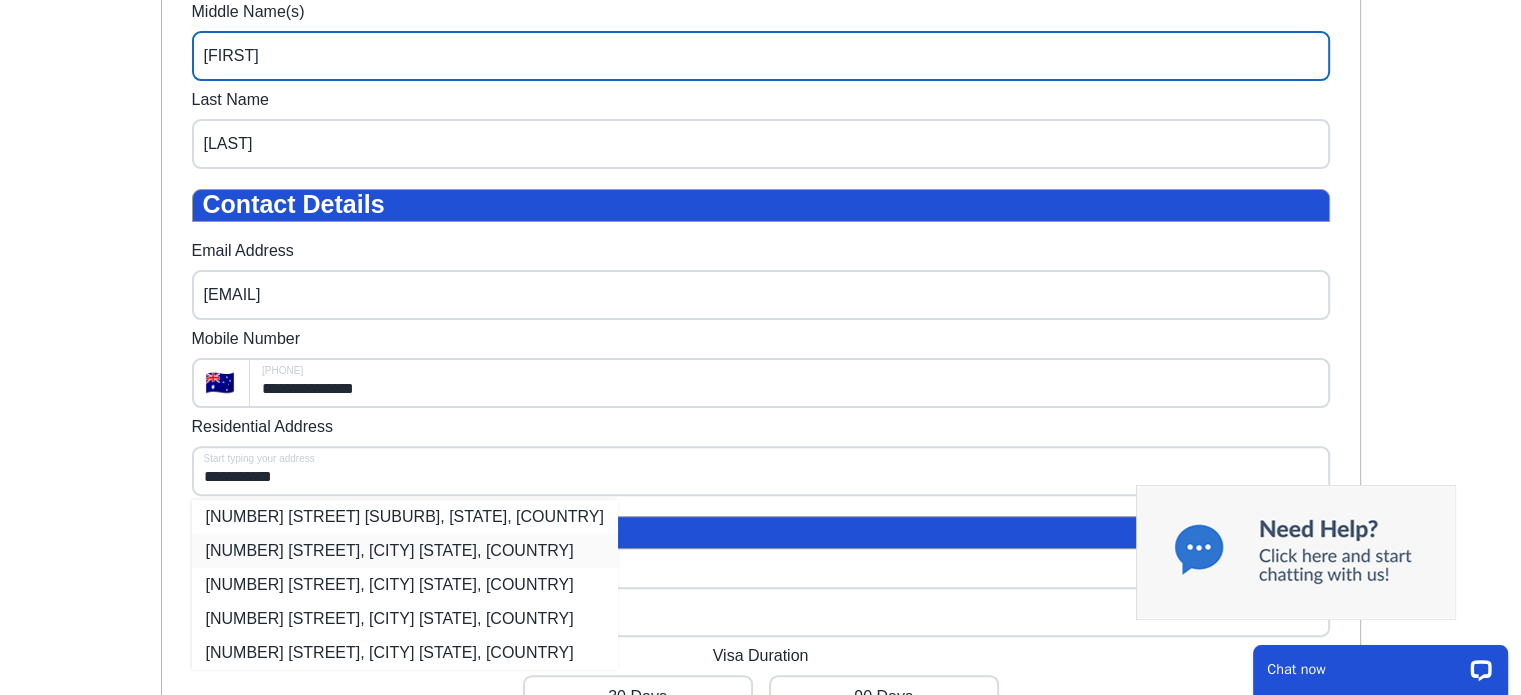 scroll, scrollTop: 560, scrollLeft: 0, axis: vertical 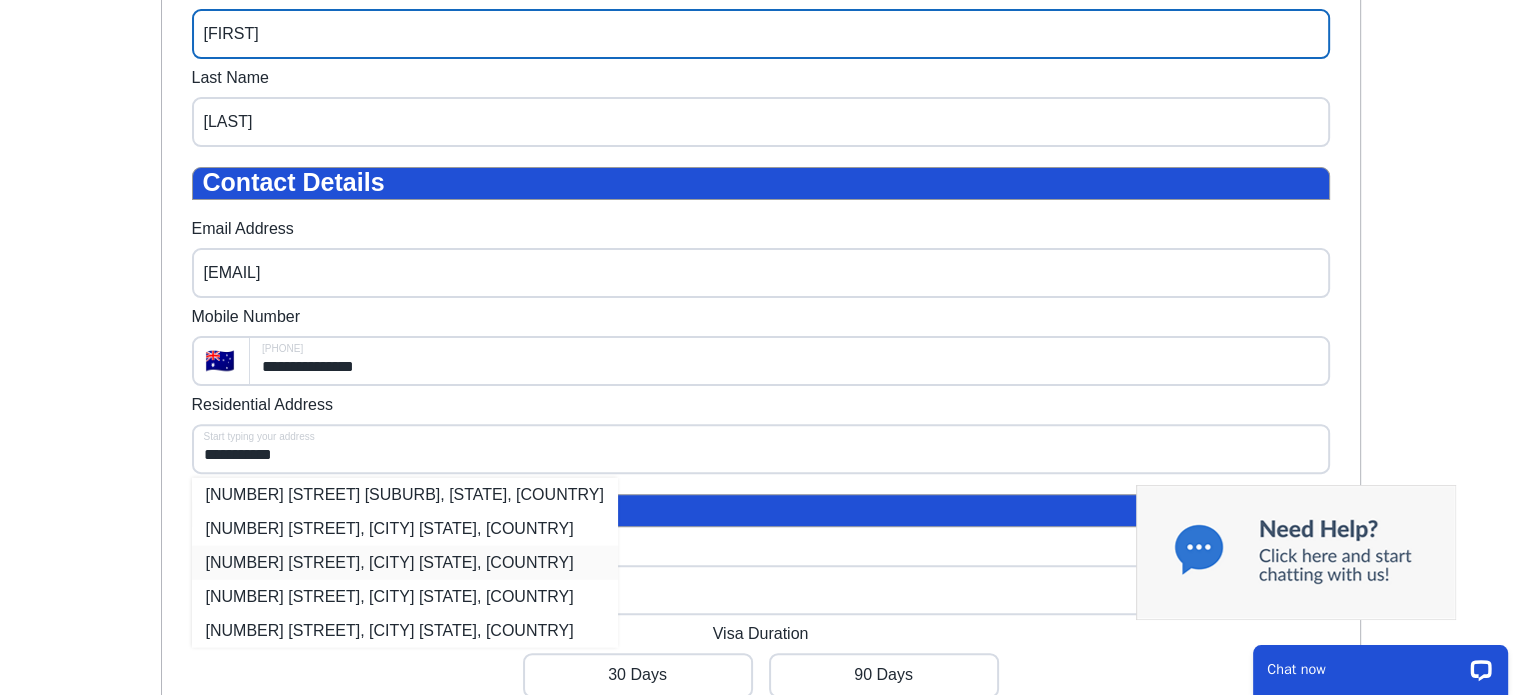 type on "Lynette" 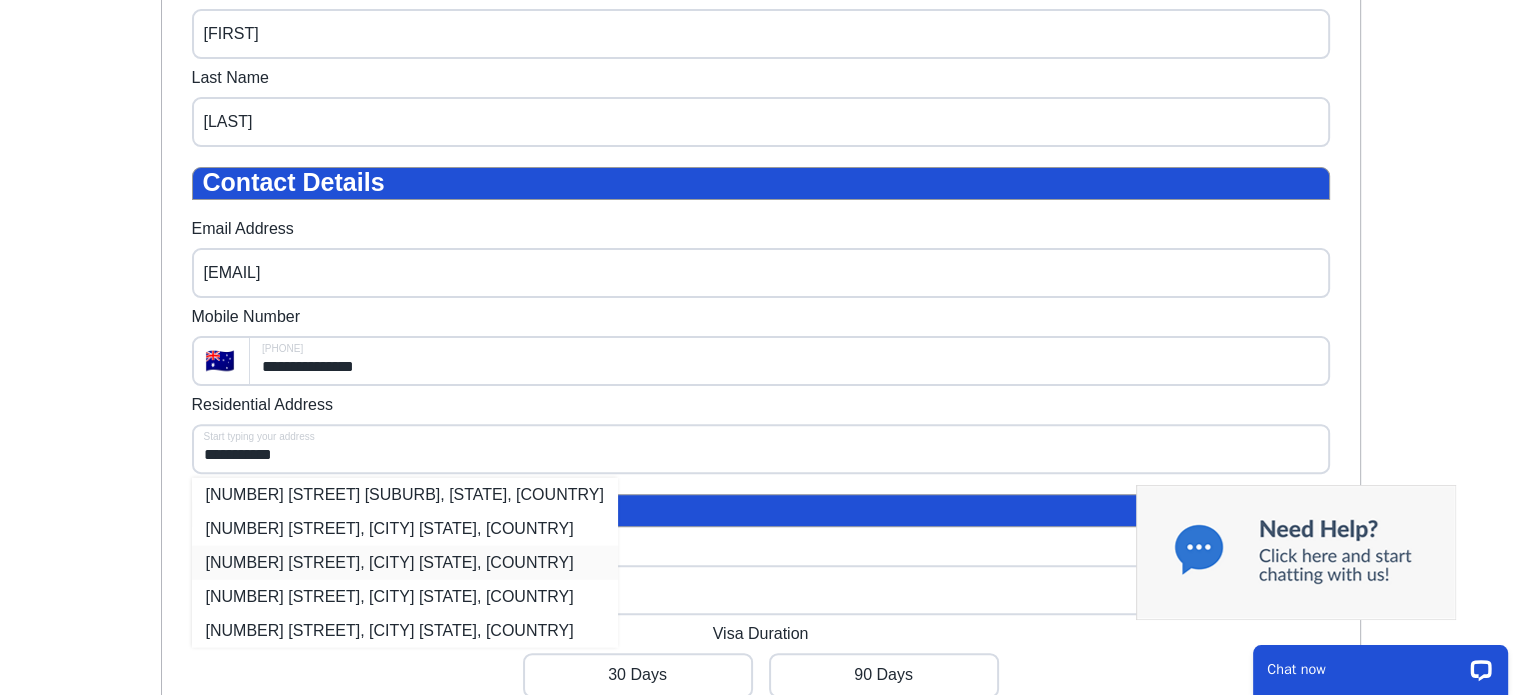 click on "7 Pasley Street, Bundalong VIC, Australia" at bounding box center (405, 562) 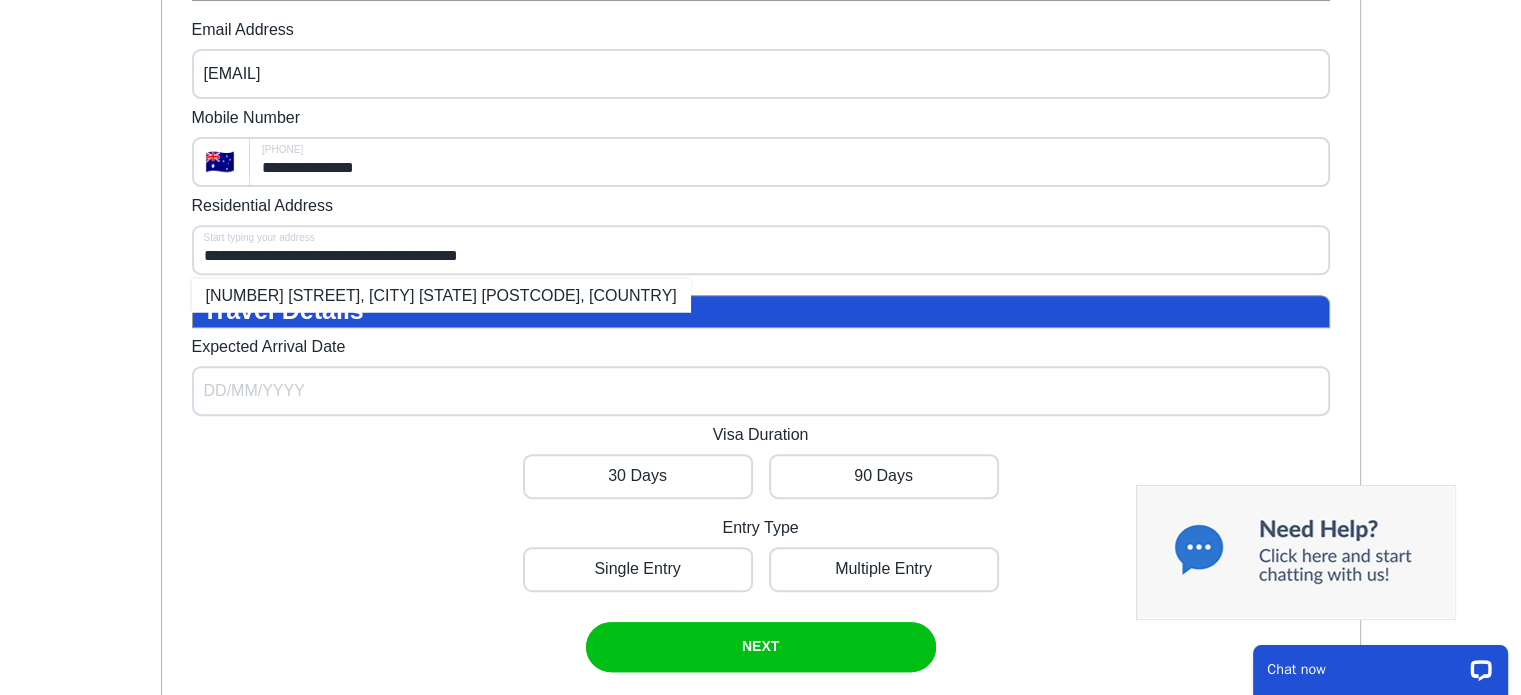 scroll, scrollTop: 760, scrollLeft: 0, axis: vertical 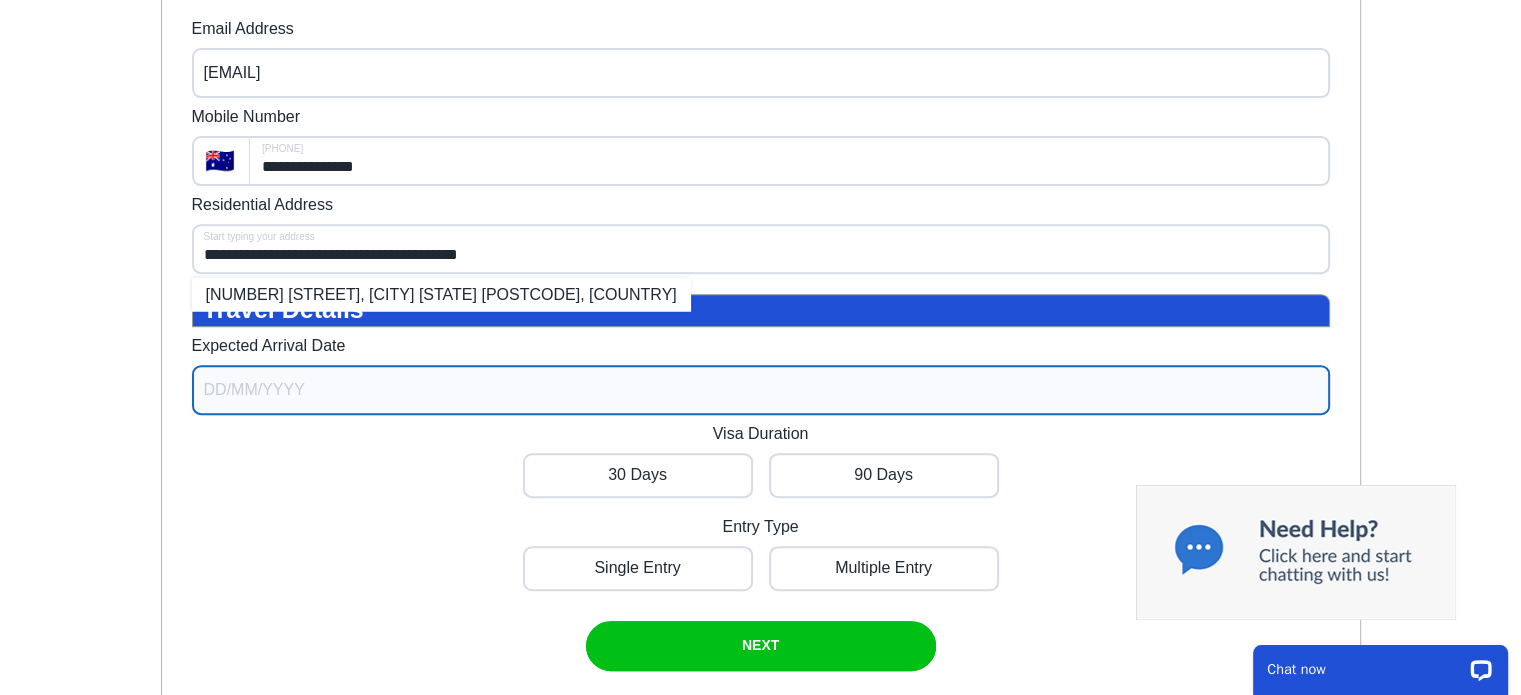 click on "Expected Arrival Date" at bounding box center [761, 390] 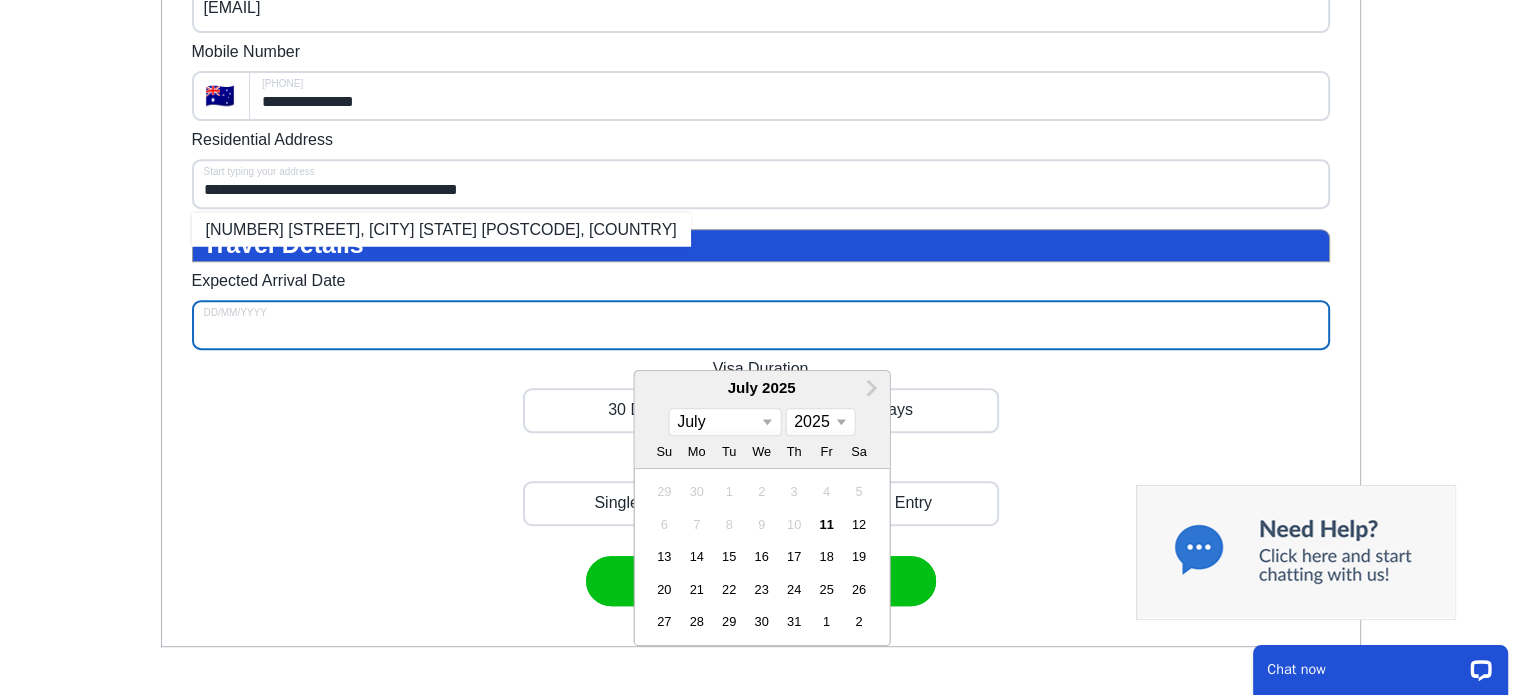 scroll, scrollTop: 860, scrollLeft: 0, axis: vertical 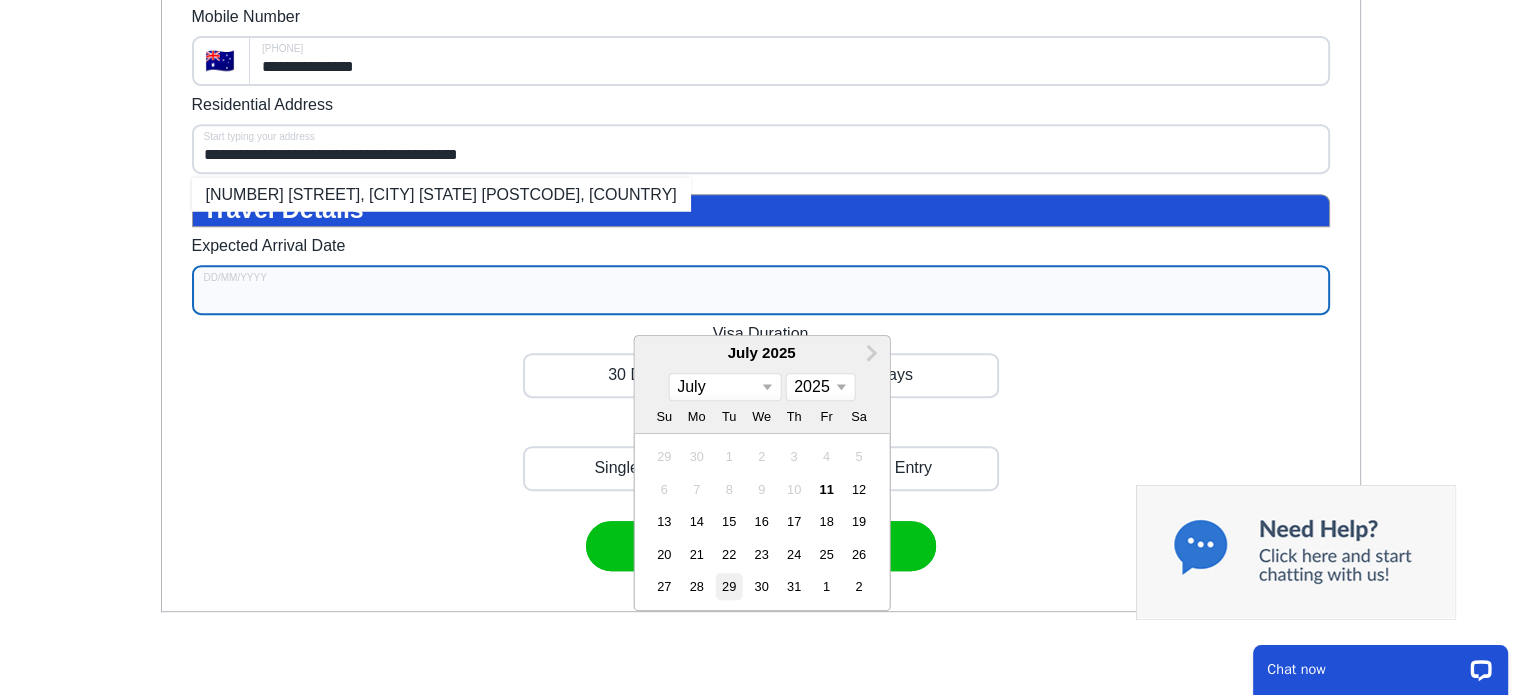 click on "29" at bounding box center (729, 586) 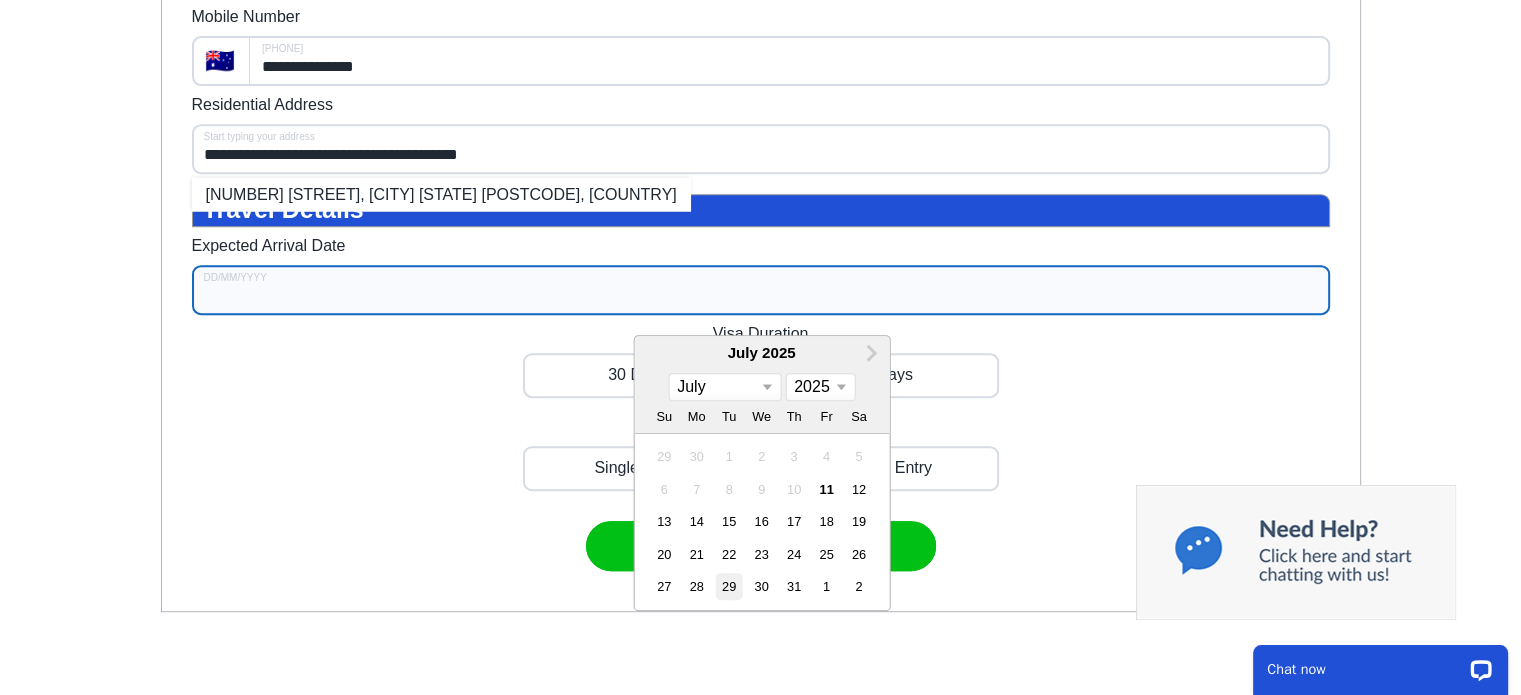 type on "29/07/2025" 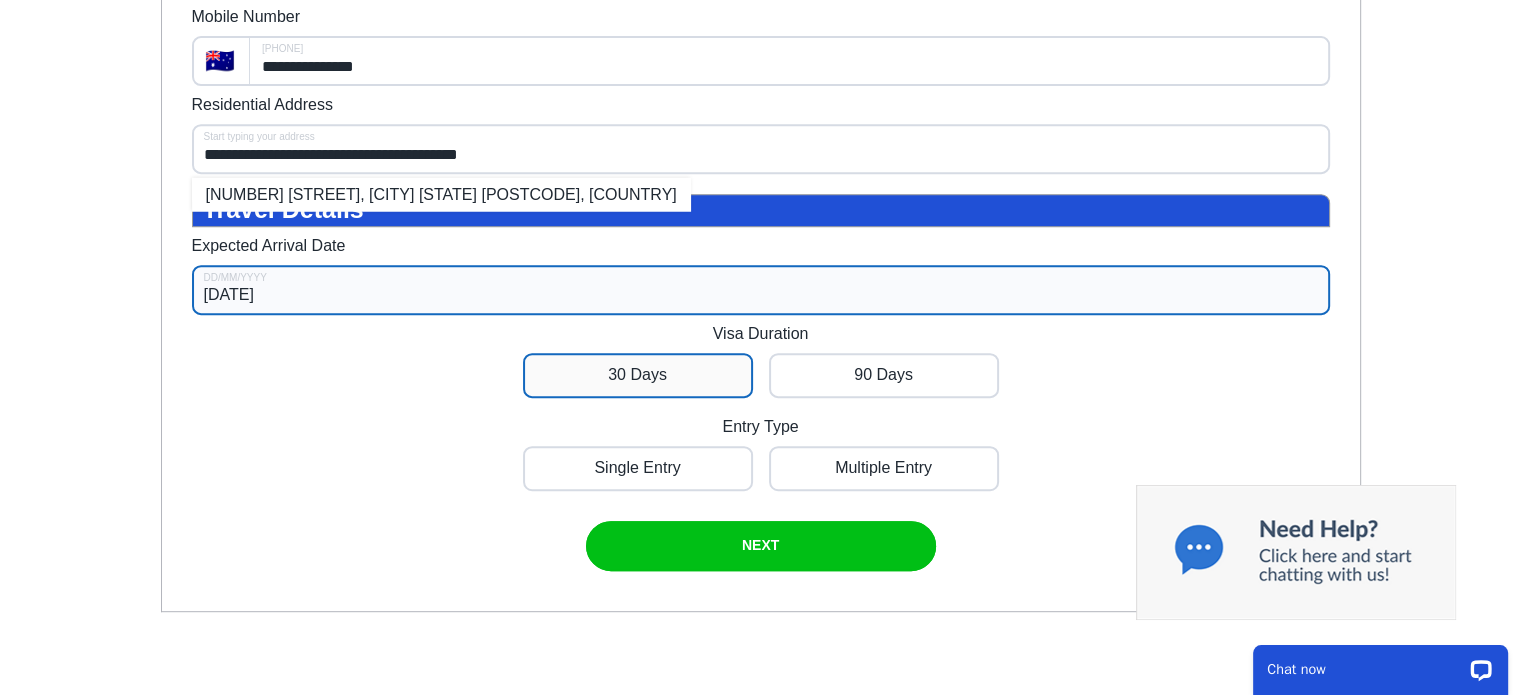 click at bounding box center [638, 375] 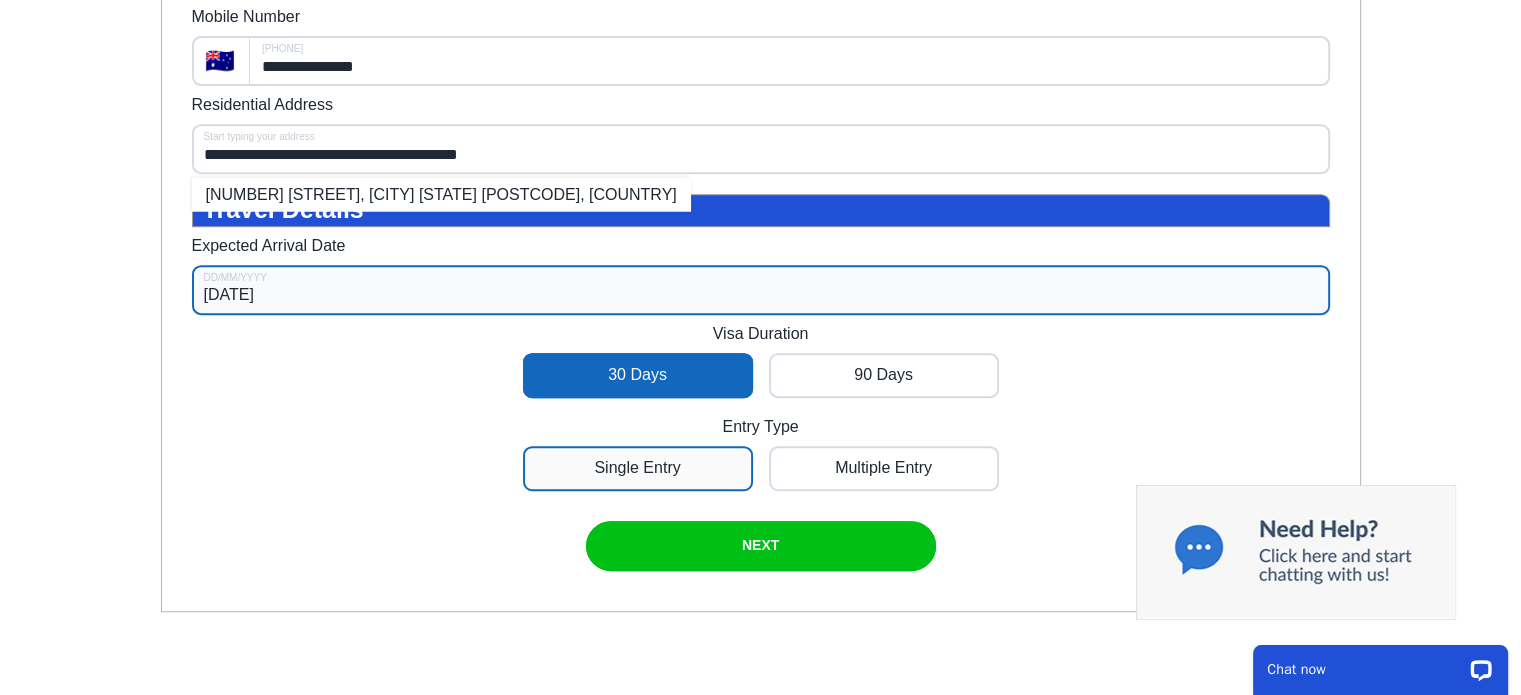 click at bounding box center [638, 468] 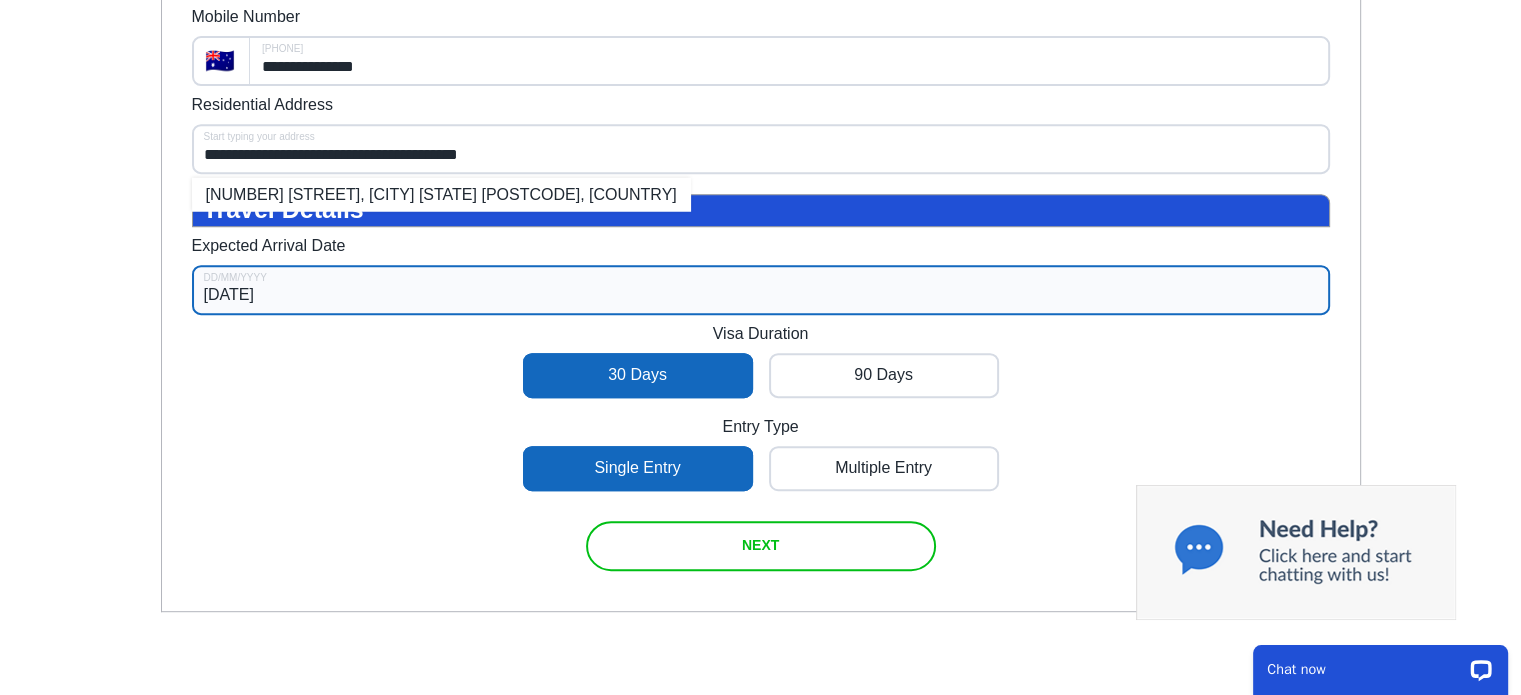 click at bounding box center (761, 546) 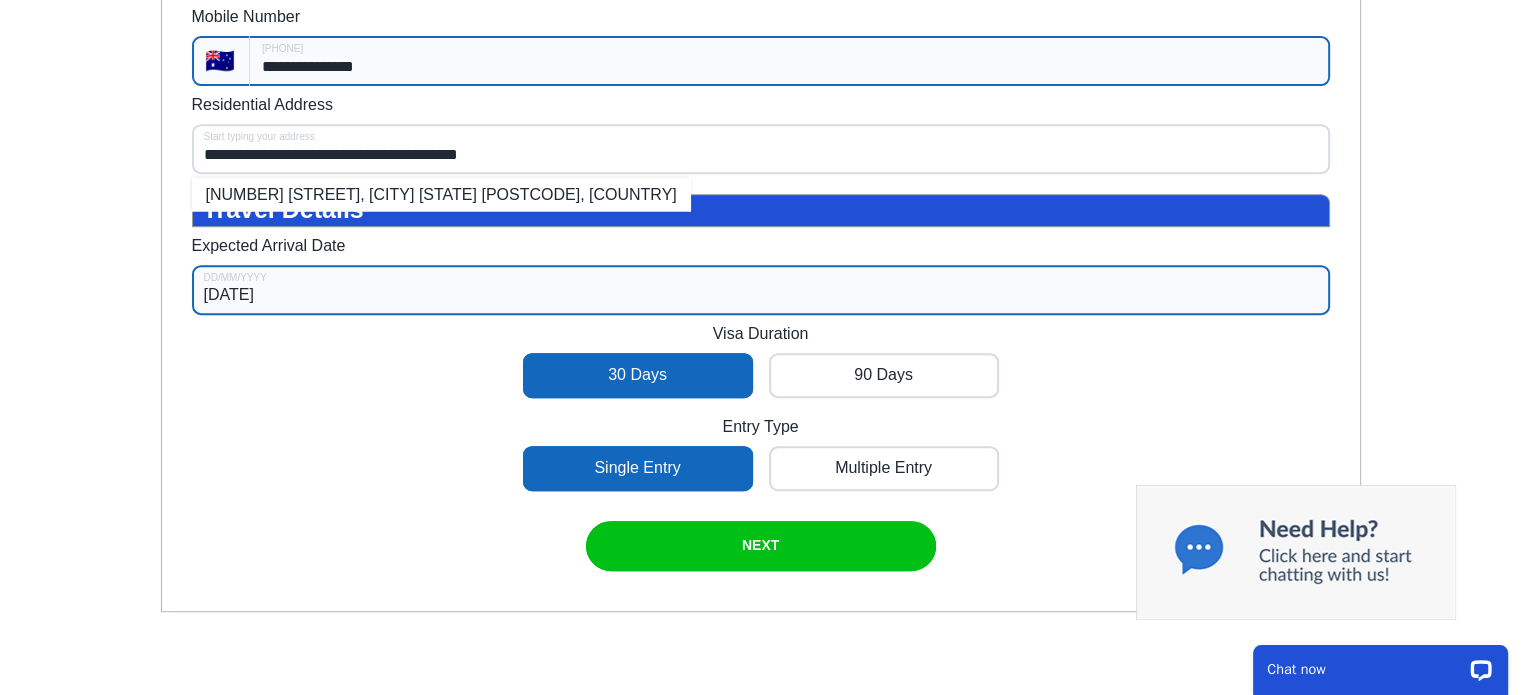 click on "**********" at bounding box center (789, 61) 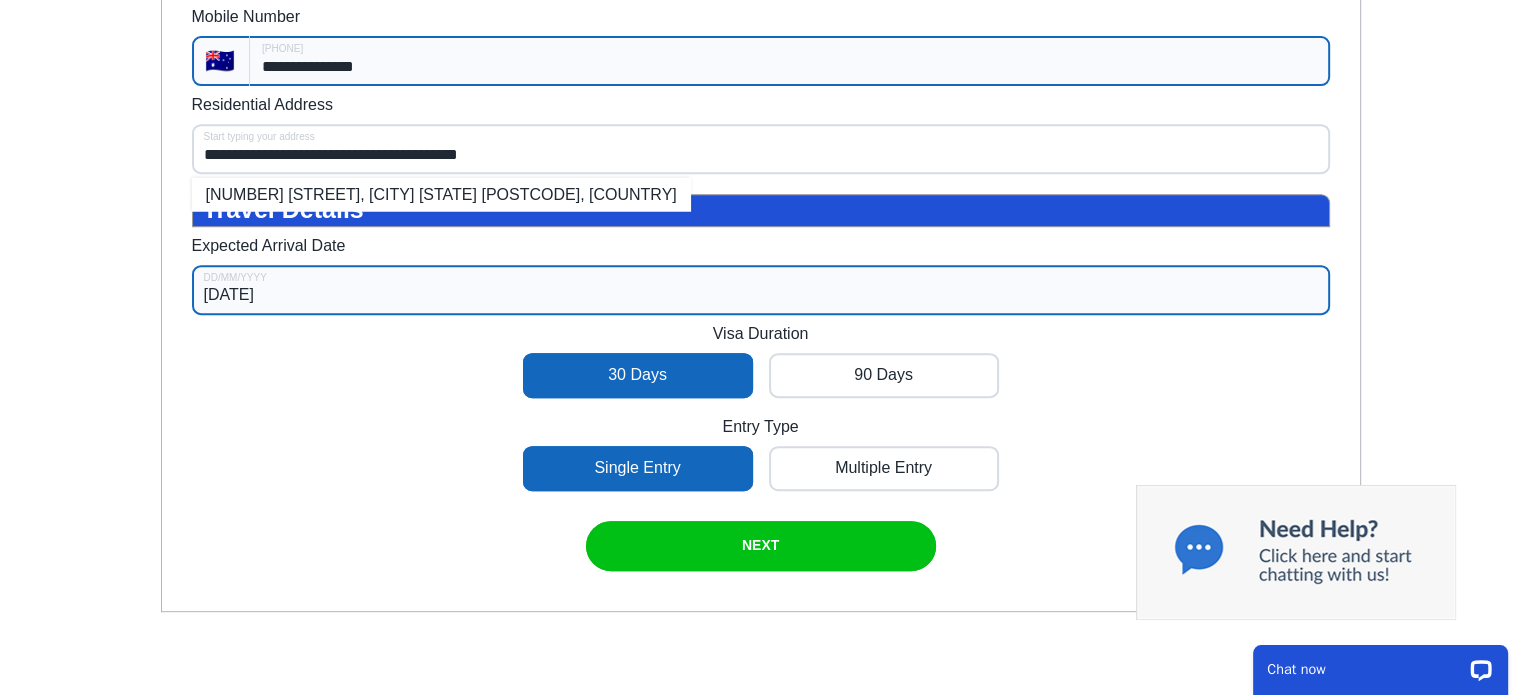 drag, startPoint x: 400, startPoint y: 81, endPoint x: 256, endPoint y: 80, distance: 144.00348 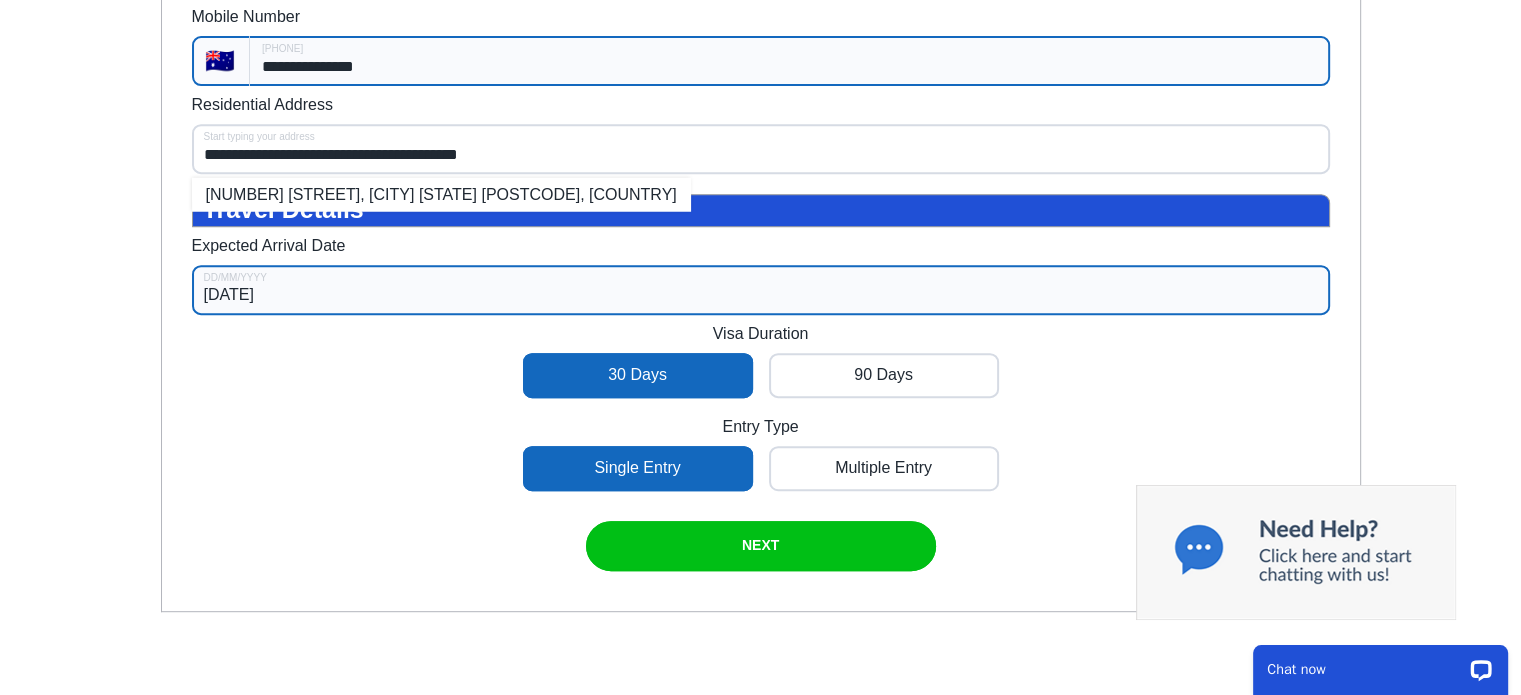 click on "**********" at bounding box center [789, 61] 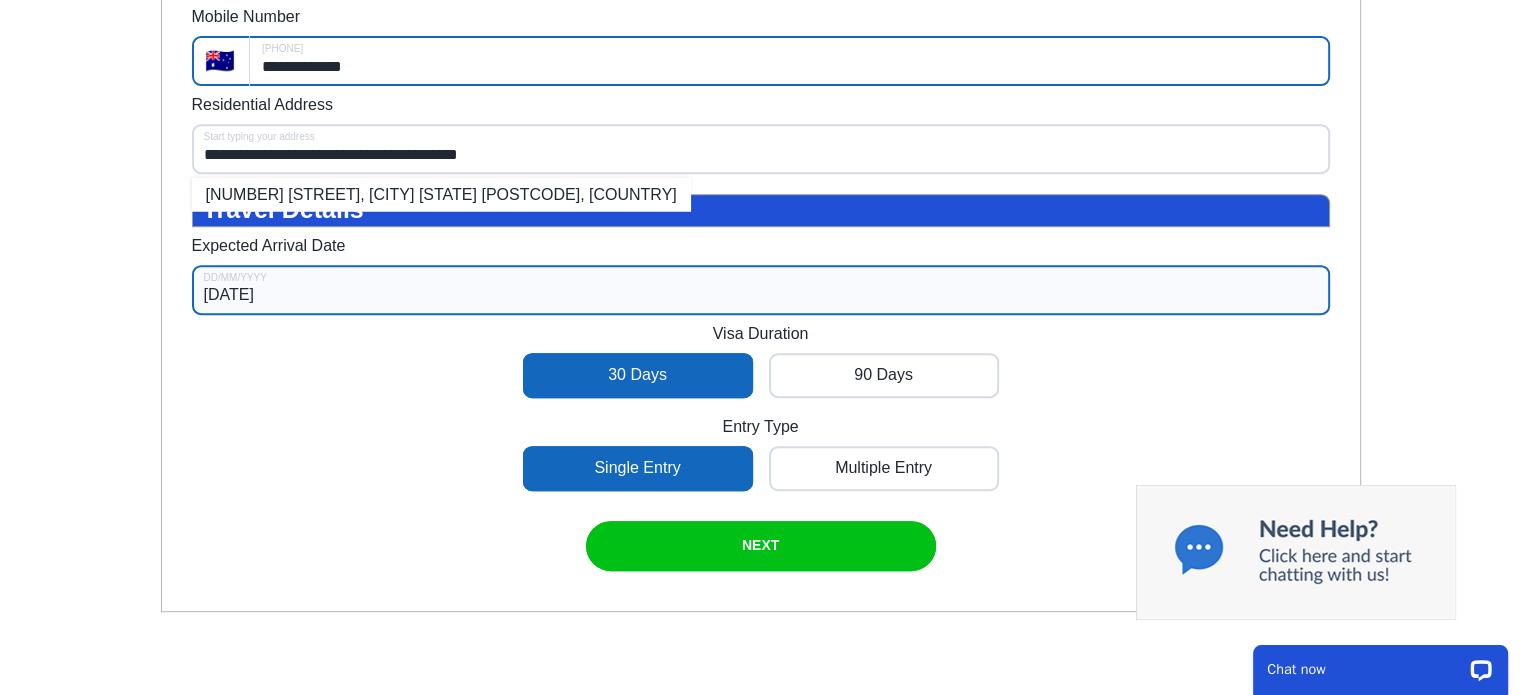 click on "**********" at bounding box center (761, 135) 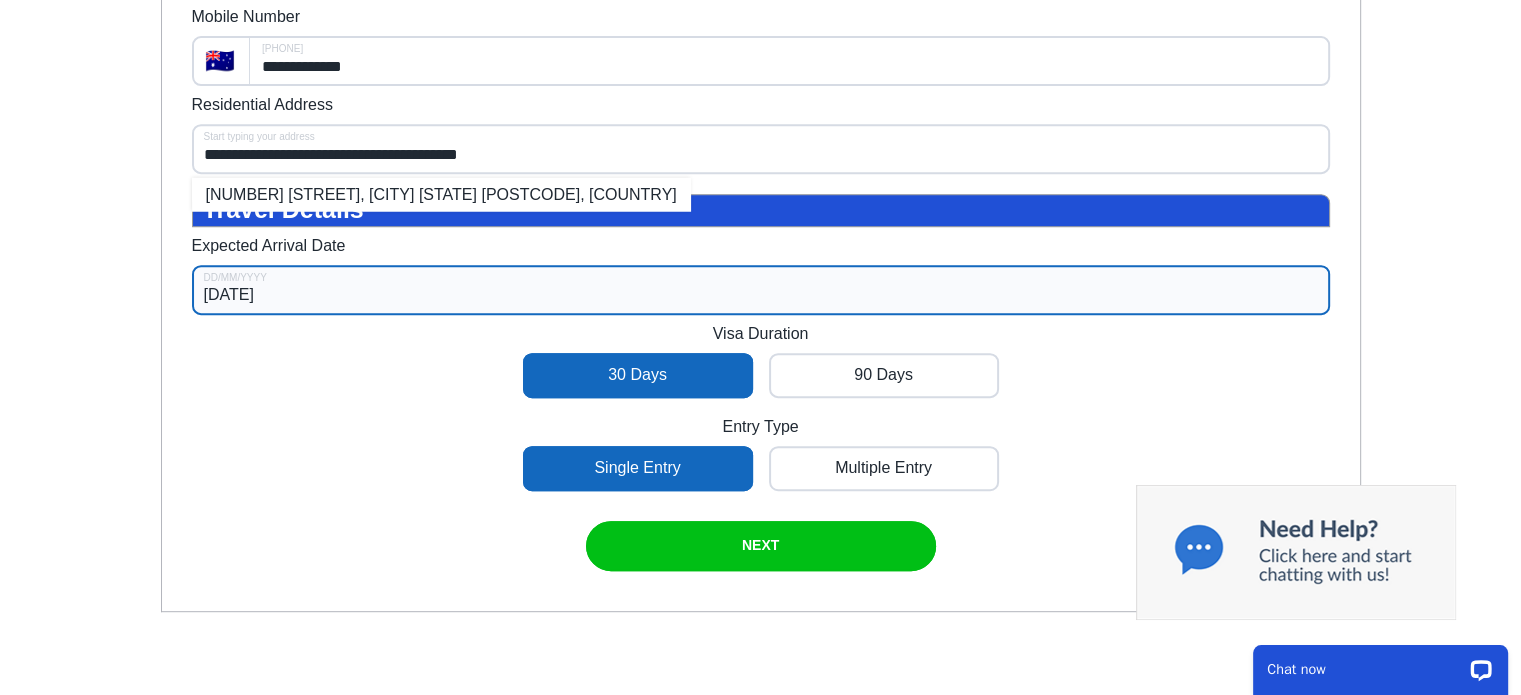 click on "**********" at bounding box center [761, 135] 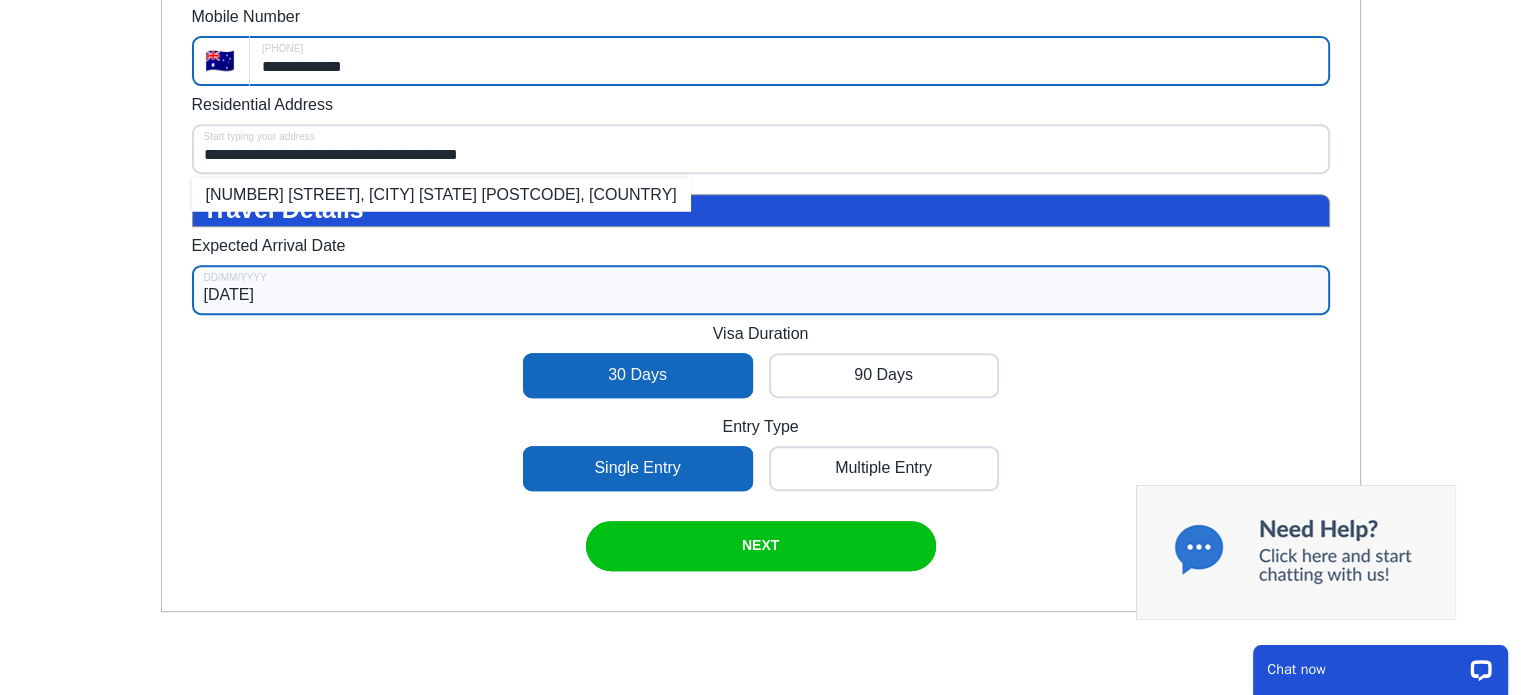 click on "**********" at bounding box center [761, 55] 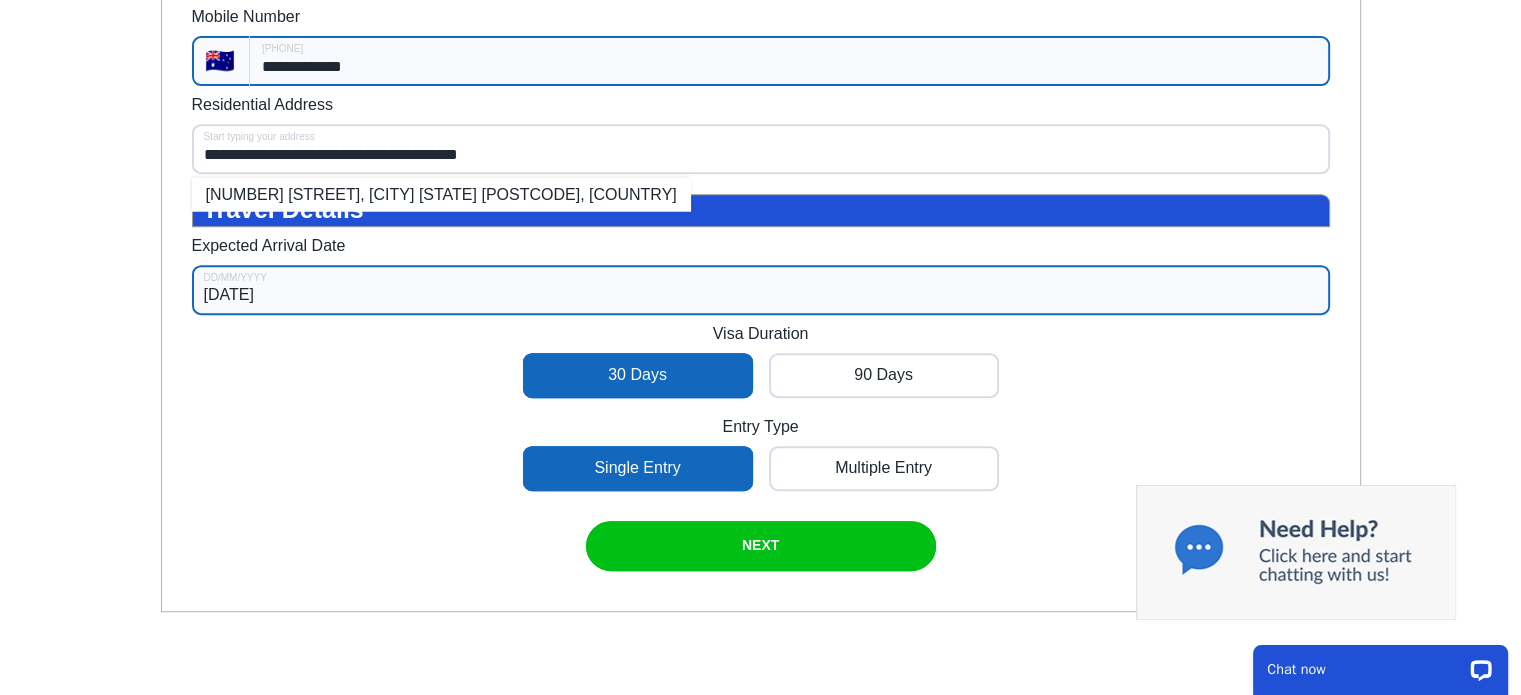 click on "**********" at bounding box center (789, 61) 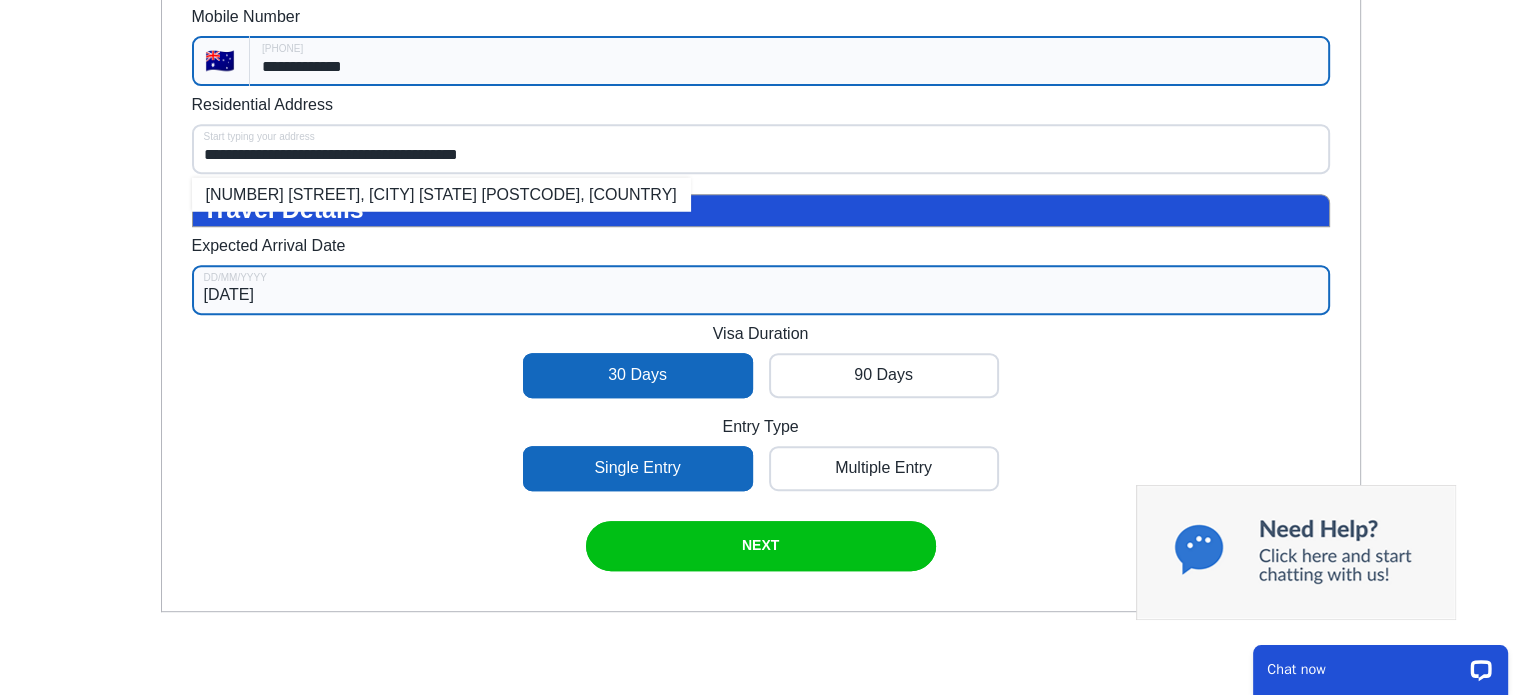 drag, startPoint x: 305, startPoint y: 91, endPoint x: 294, endPoint y: 91, distance: 11 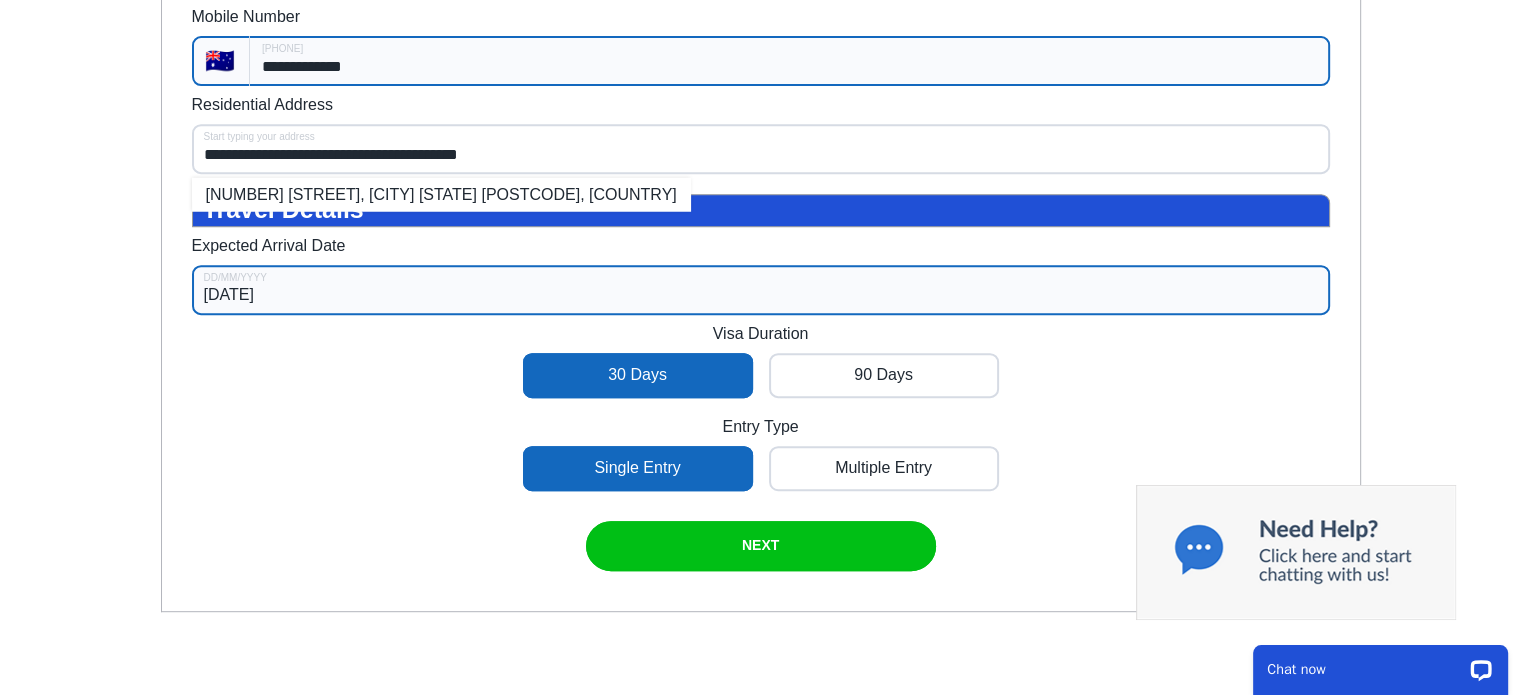 click on "**********" at bounding box center [789, 61] 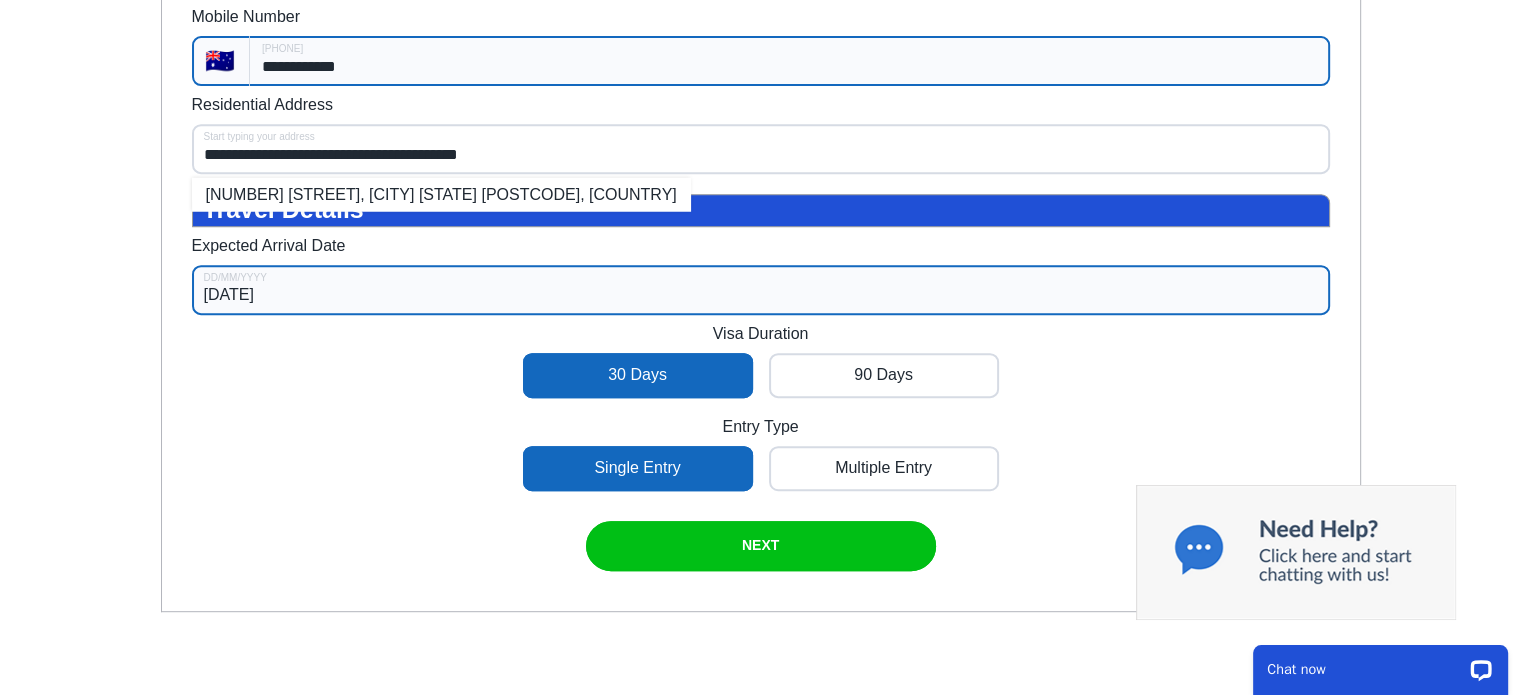 click on "**********" at bounding box center (789, 61) 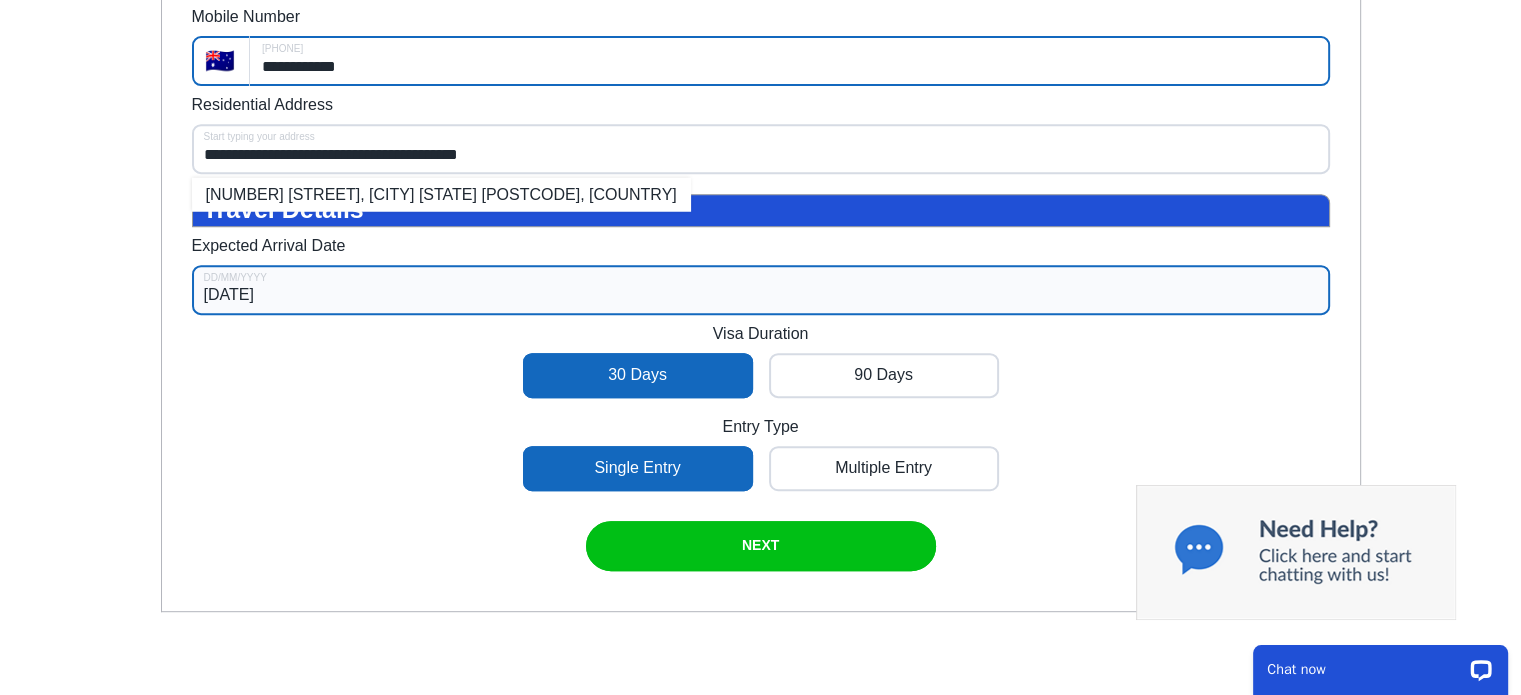 click on "**********" at bounding box center (761, 135) 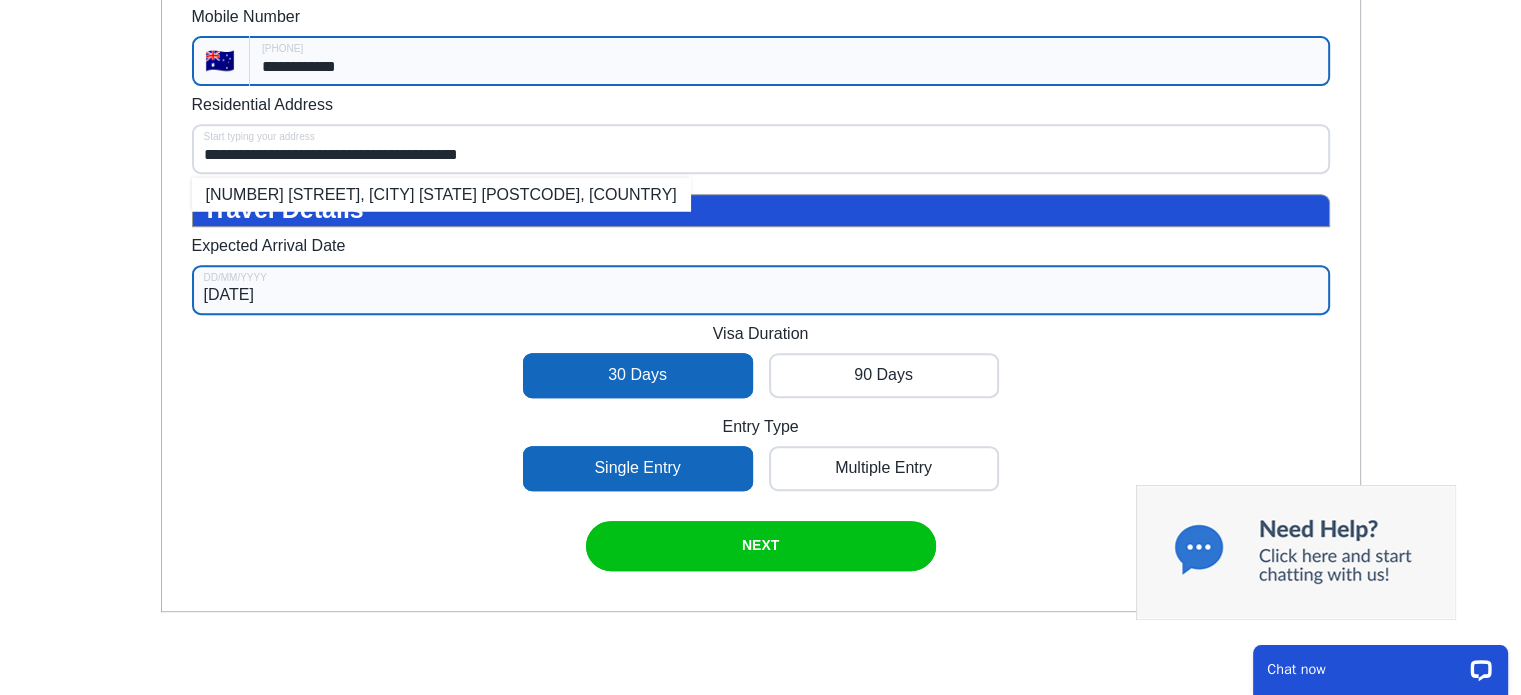 click on "**********" at bounding box center [789, 61] 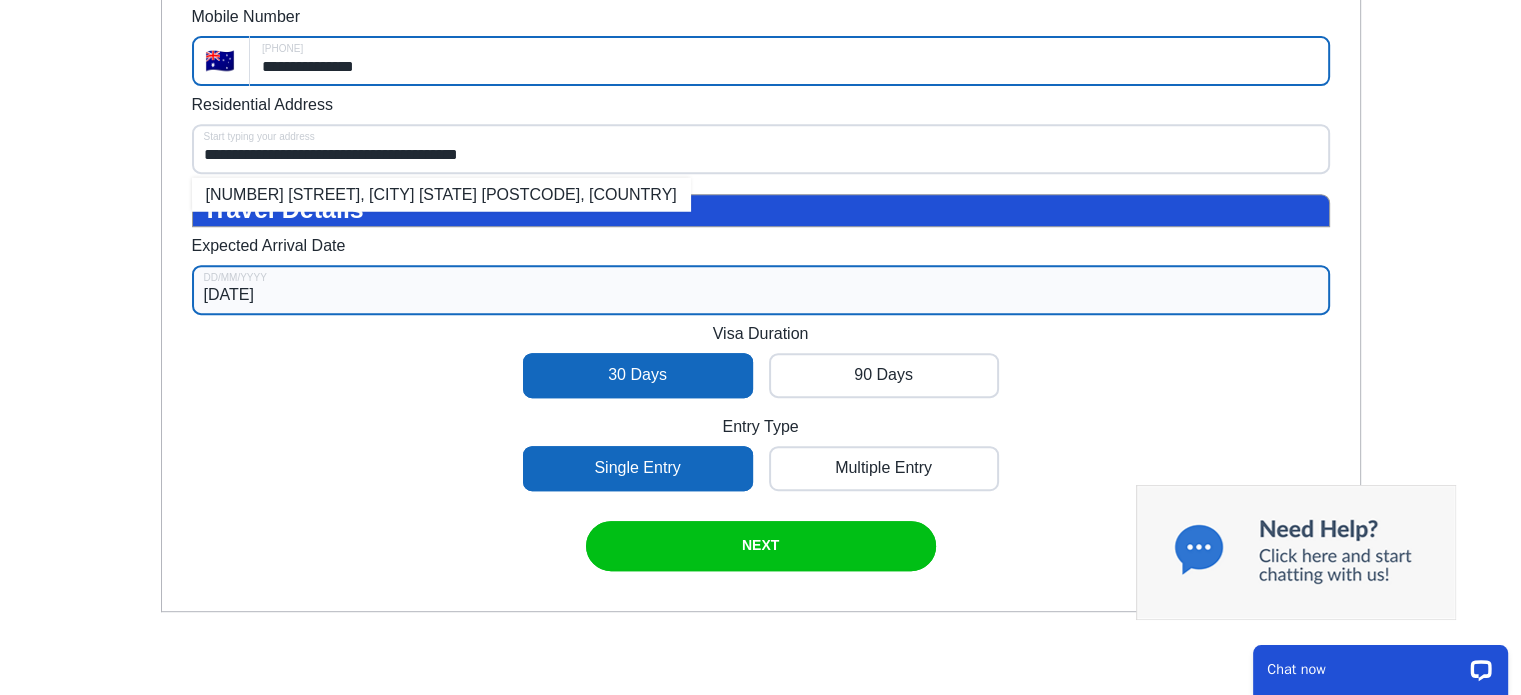 type on "**********" 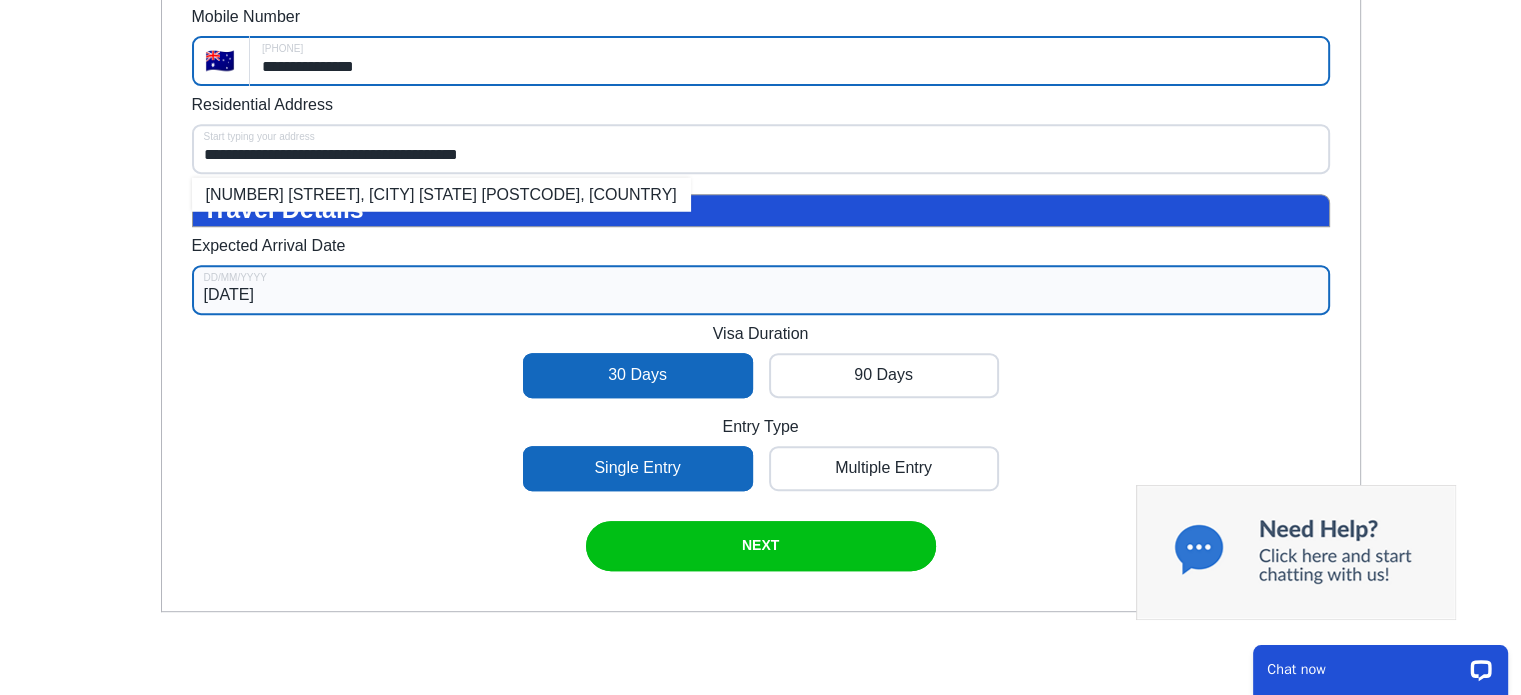 click on "**********" at bounding box center (761, 135) 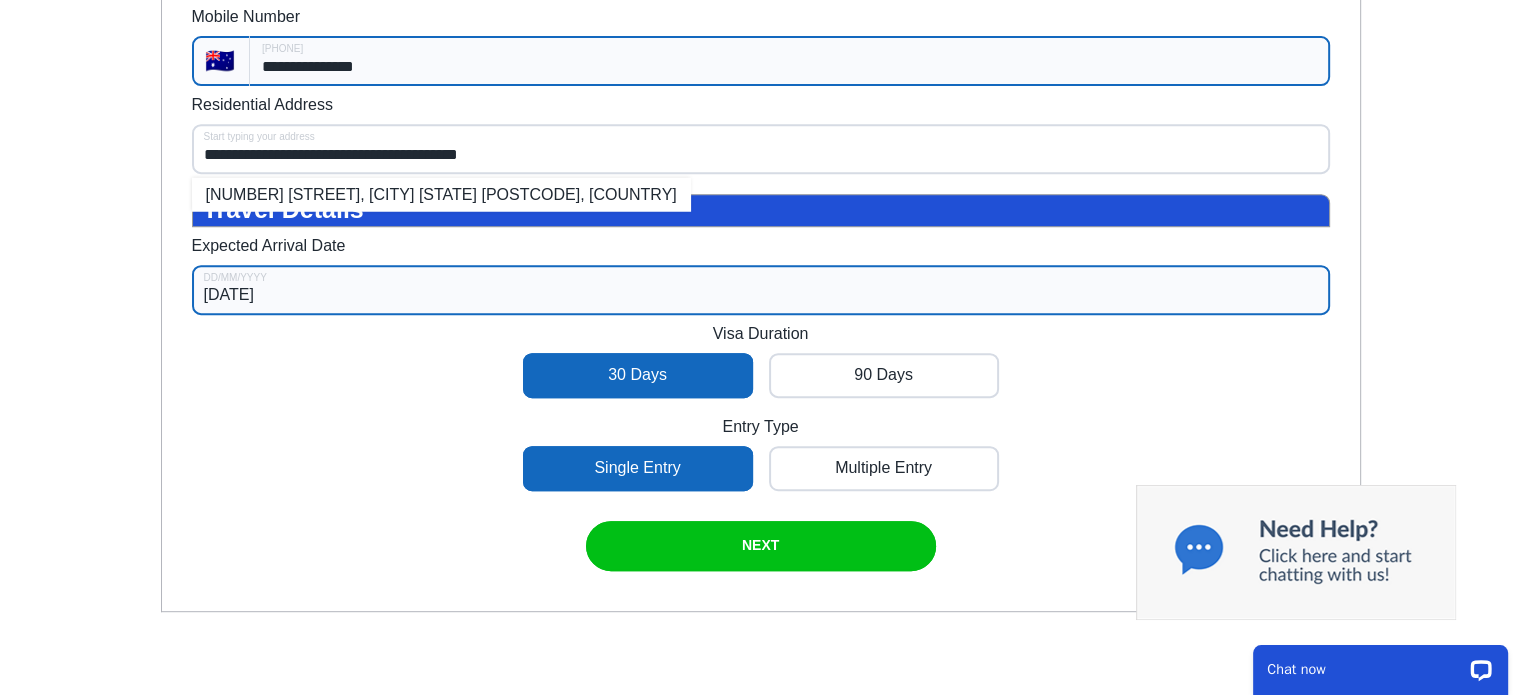 click on "**********" at bounding box center [789, 61] 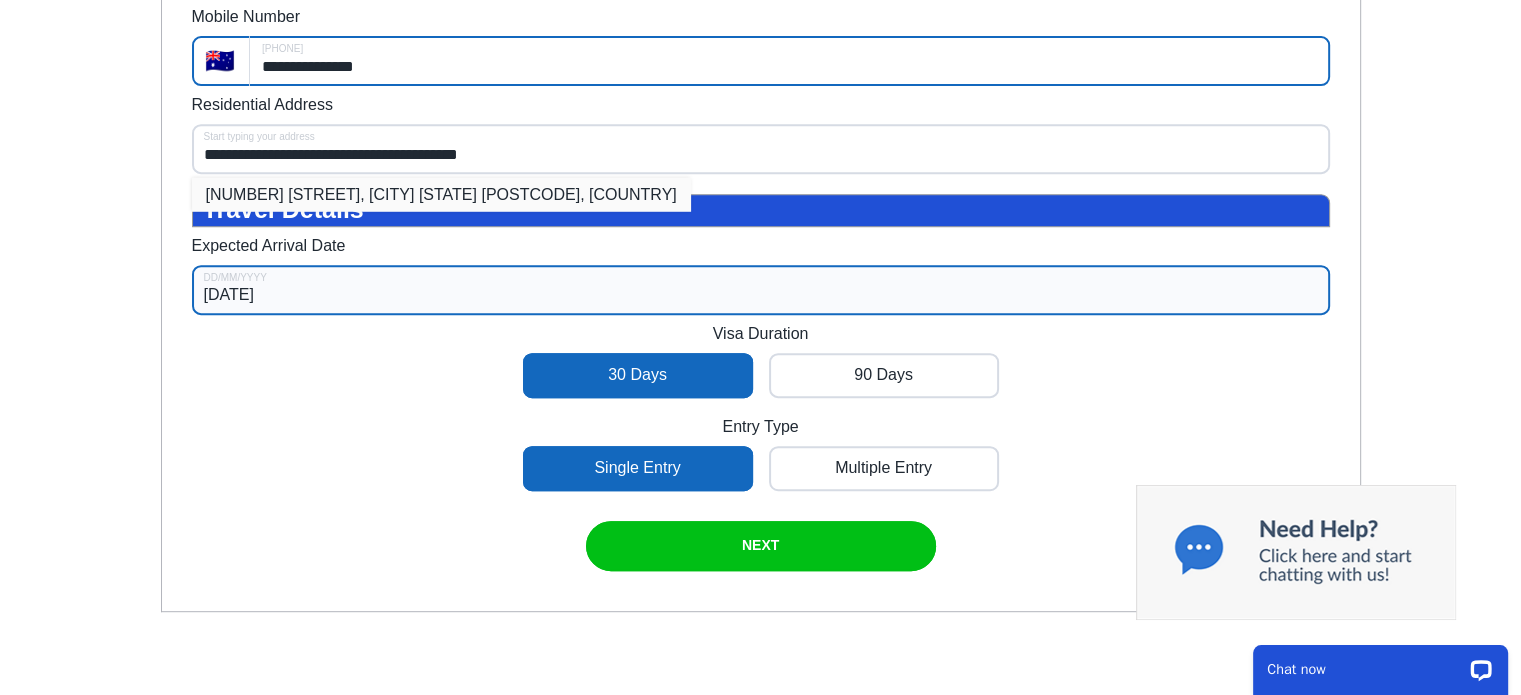 click on "7 Pasley St, Bundalong VIC 3730, Australia" at bounding box center [441, 194] 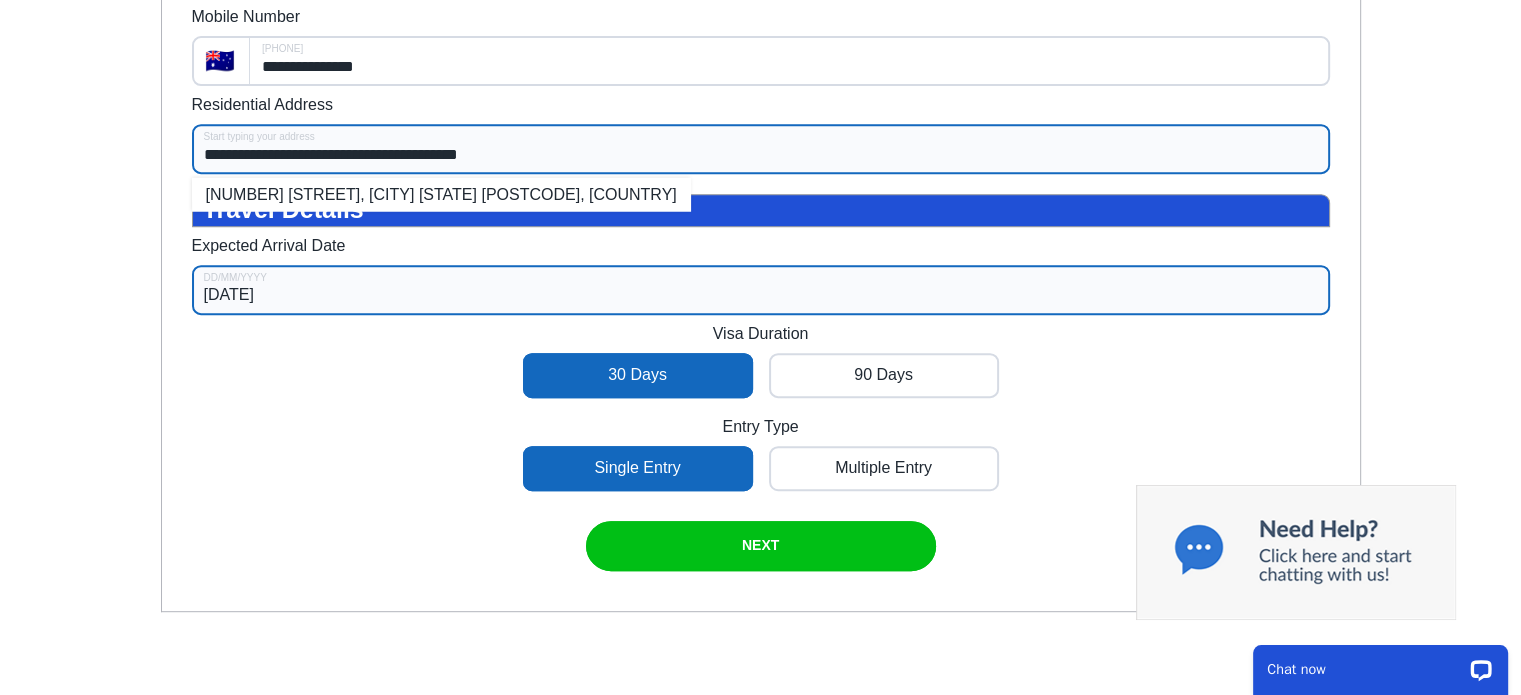 click on "**********" at bounding box center (761, 149) 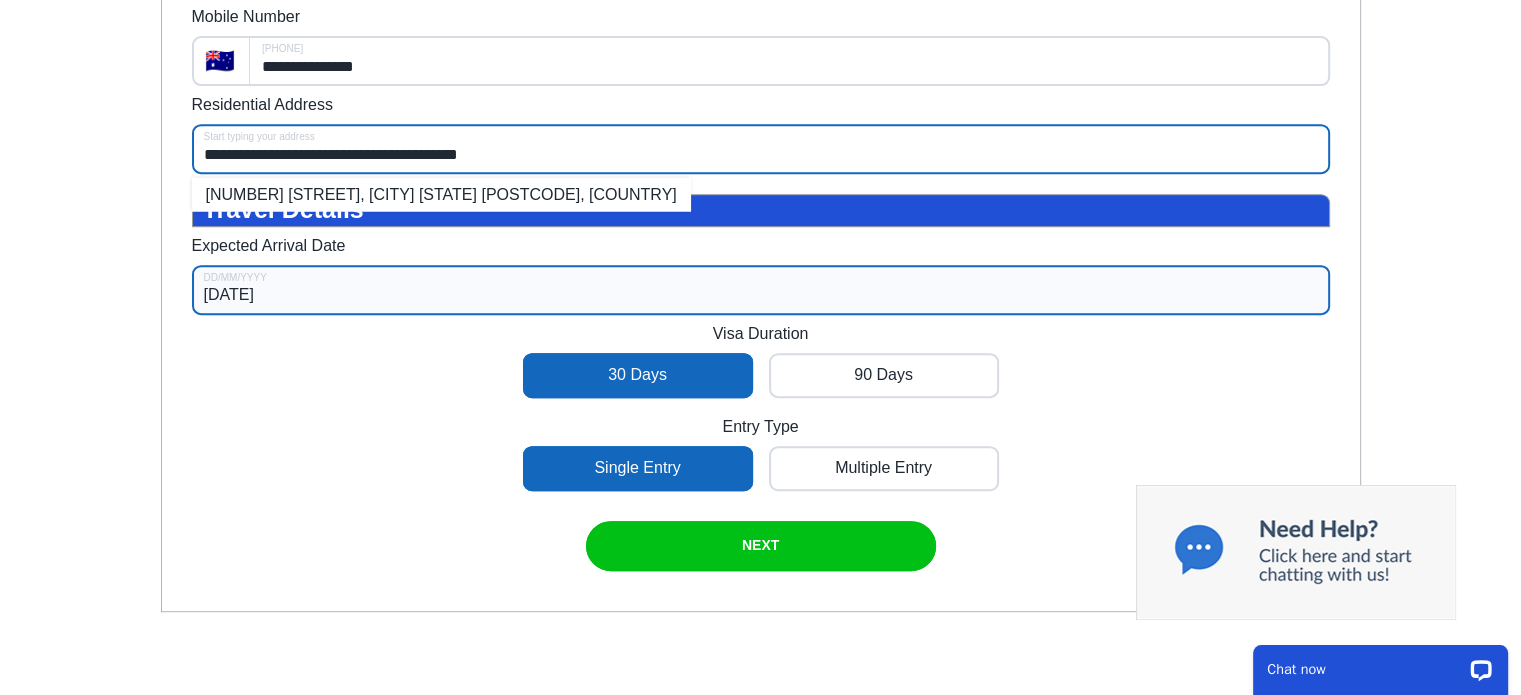 click on "**********" at bounding box center (760, -41) 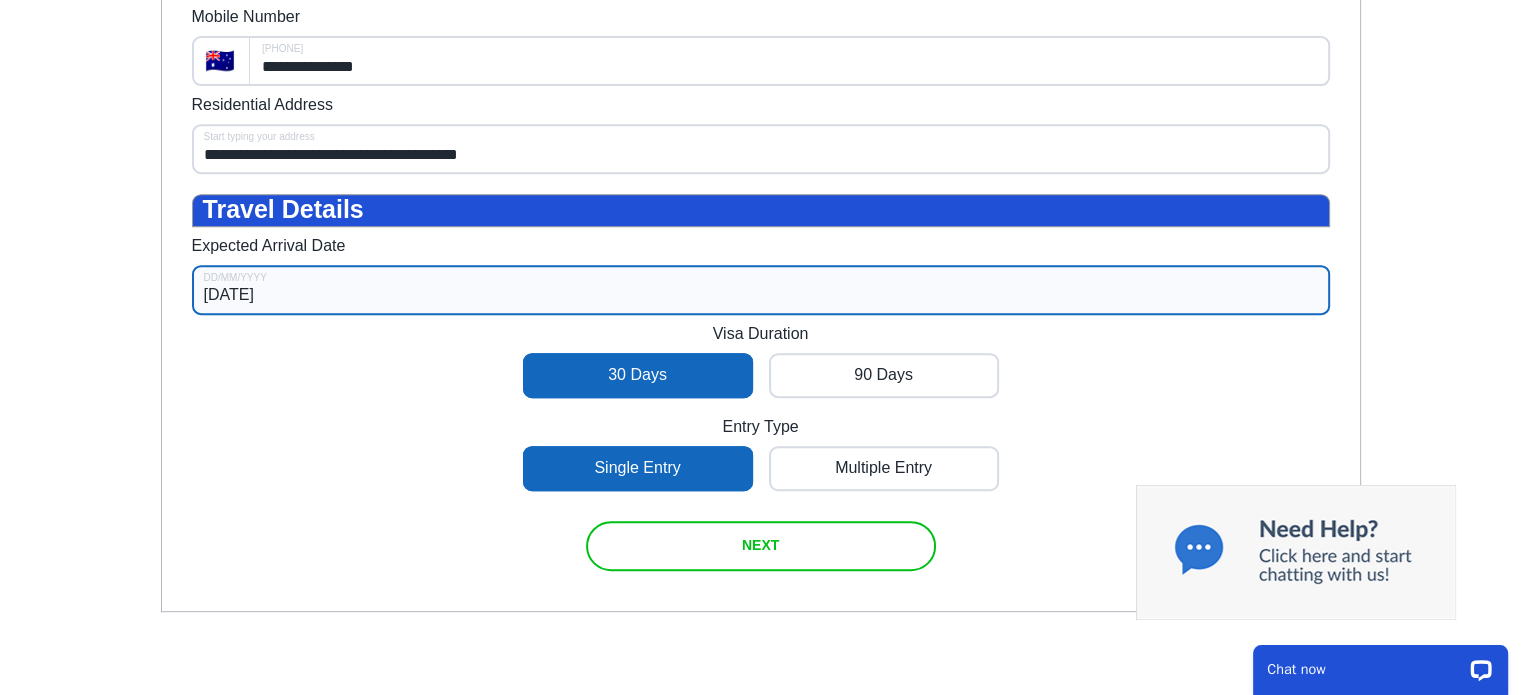 click at bounding box center [761, 546] 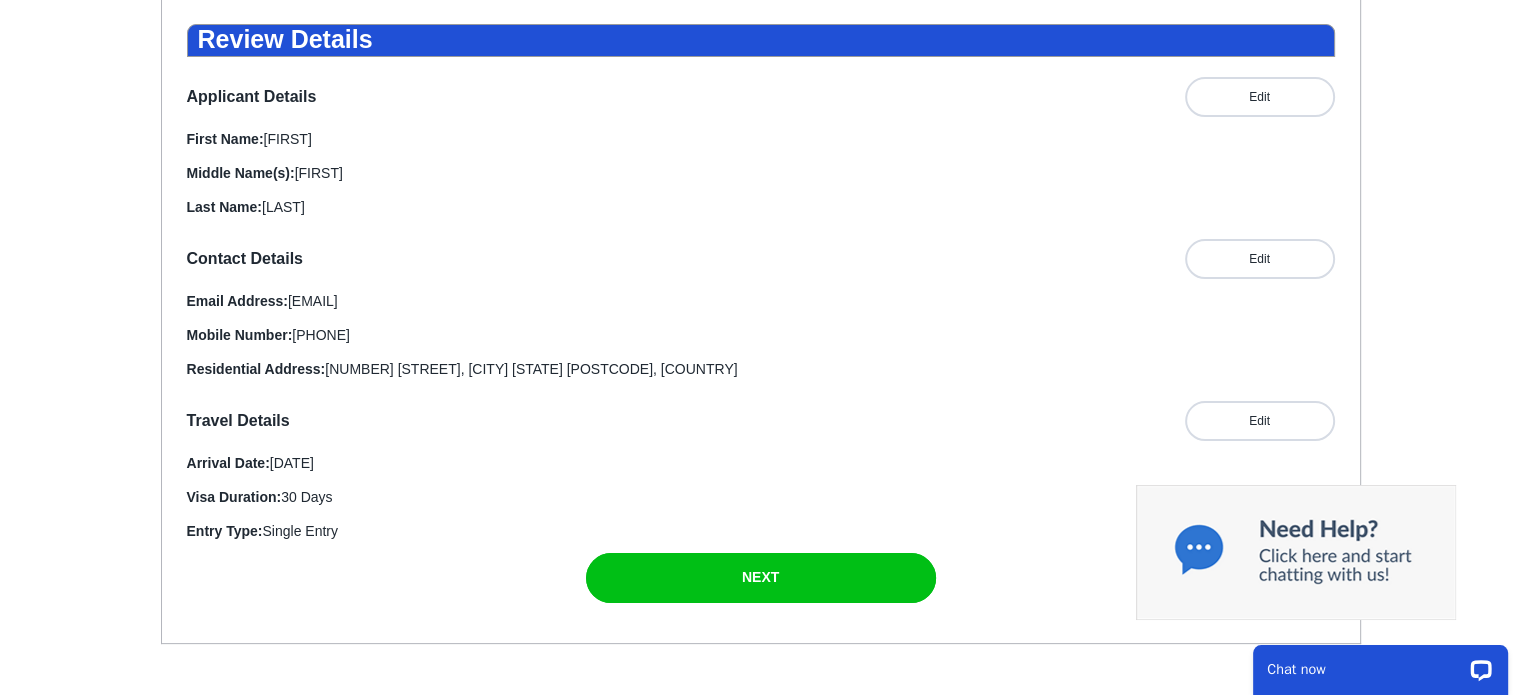 scroll, scrollTop: 360, scrollLeft: 0, axis: vertical 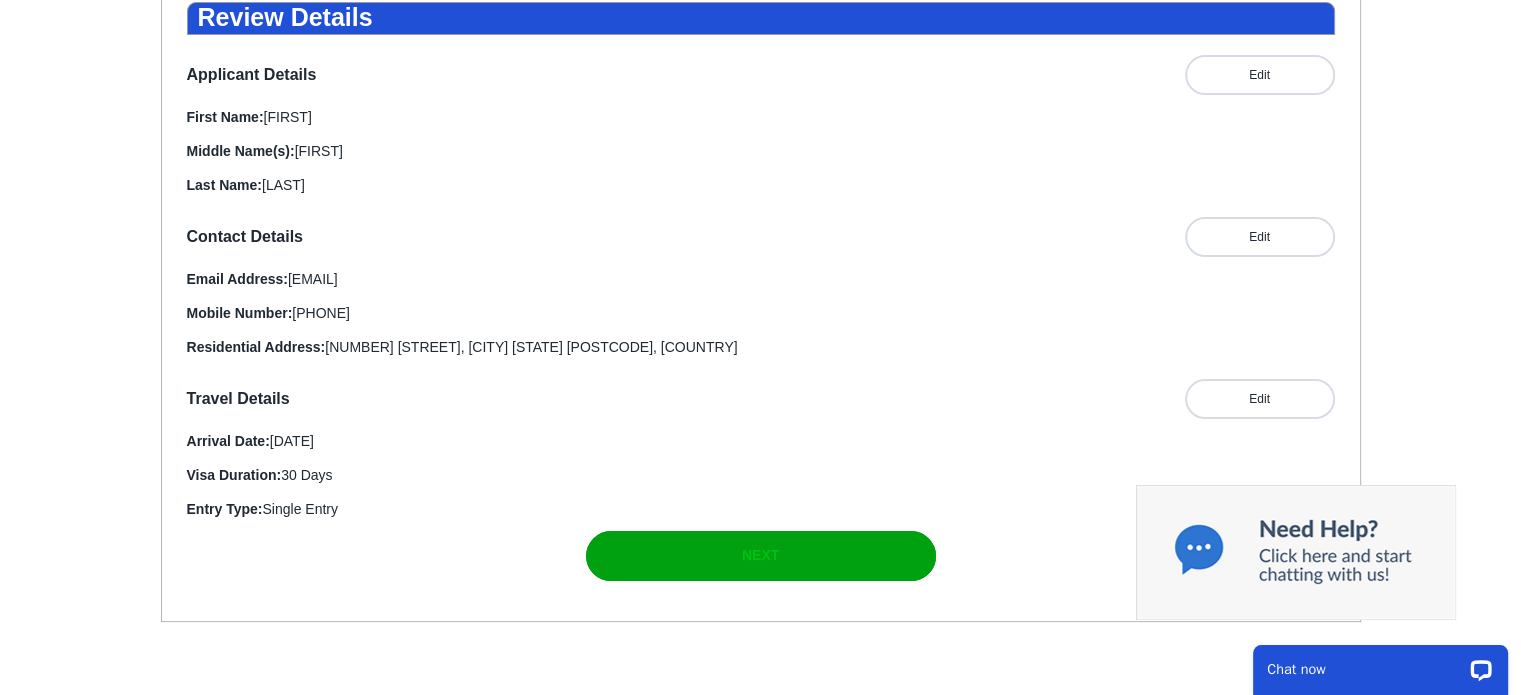 click on "NEXT" at bounding box center [760, 555] 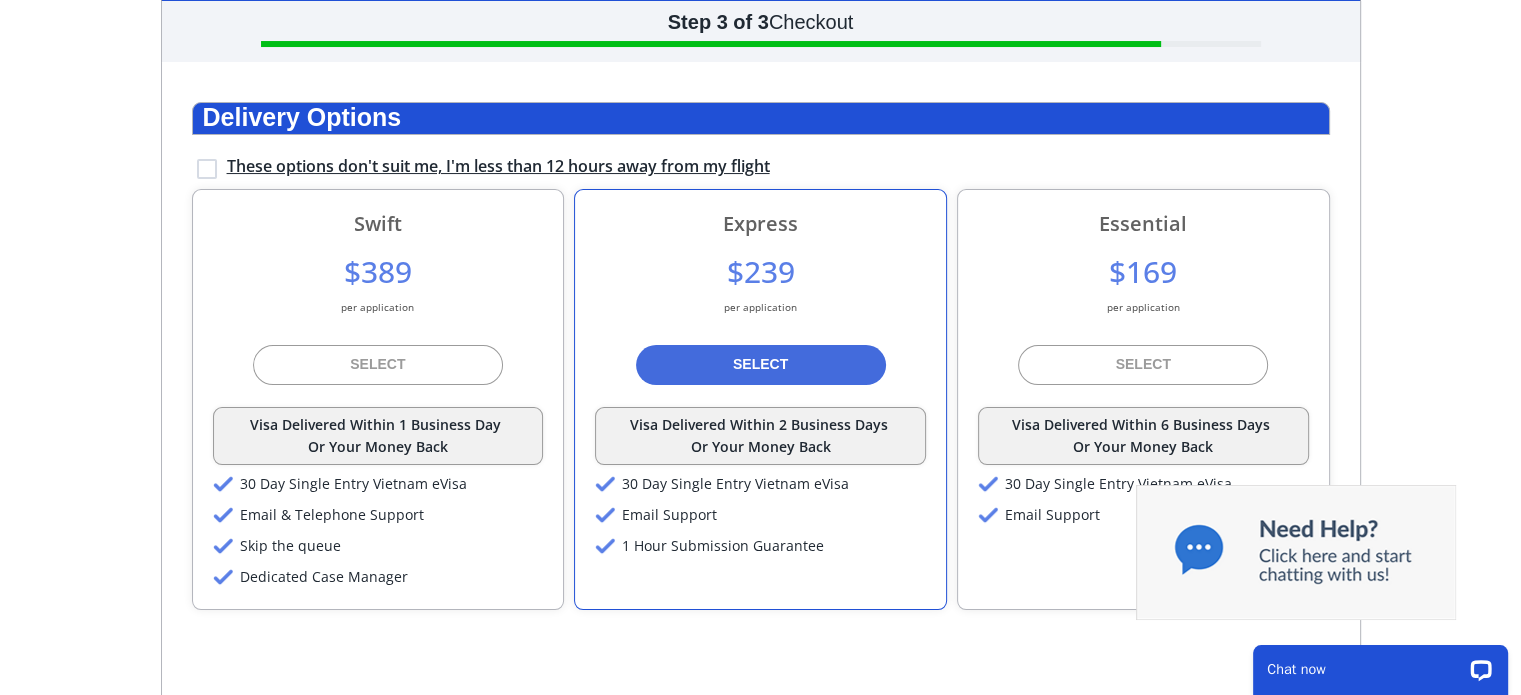 scroll, scrollTop: 460, scrollLeft: 0, axis: vertical 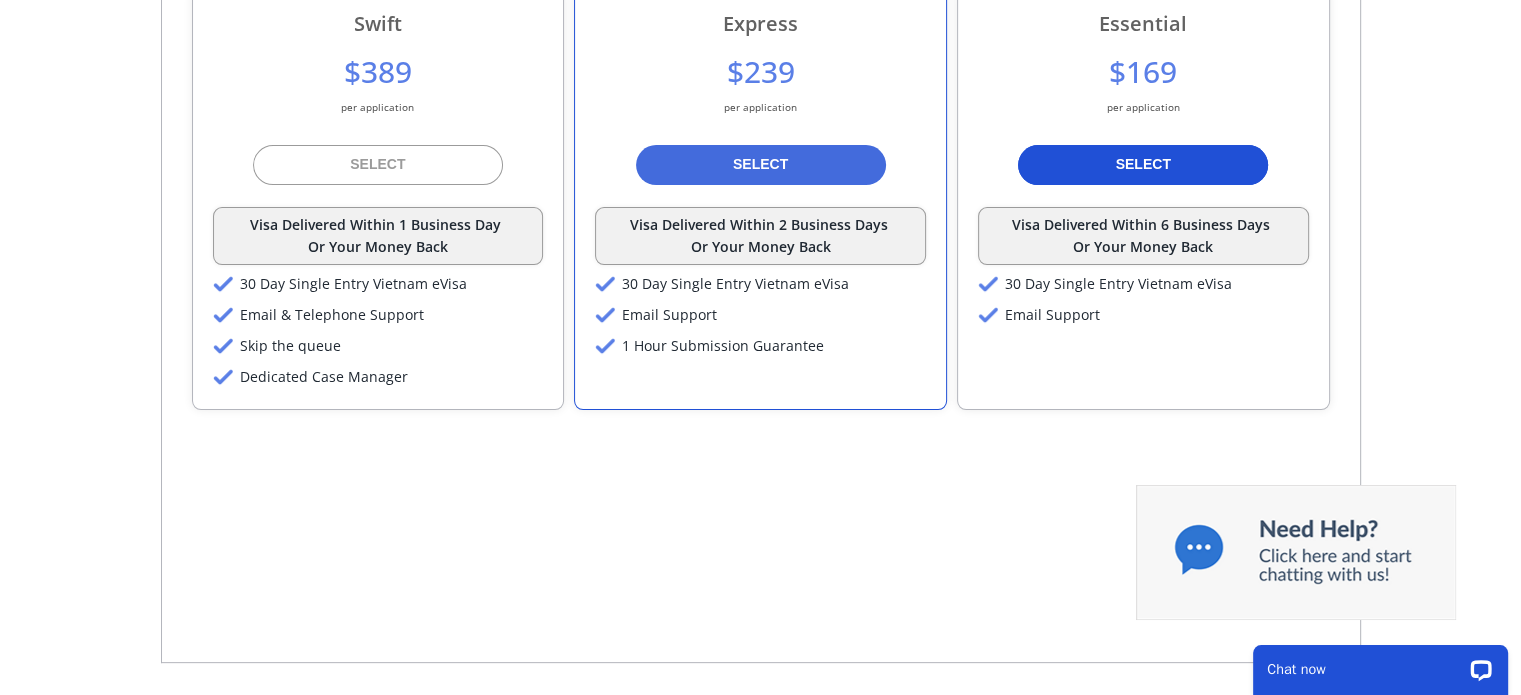 click at bounding box center (1143, 165) 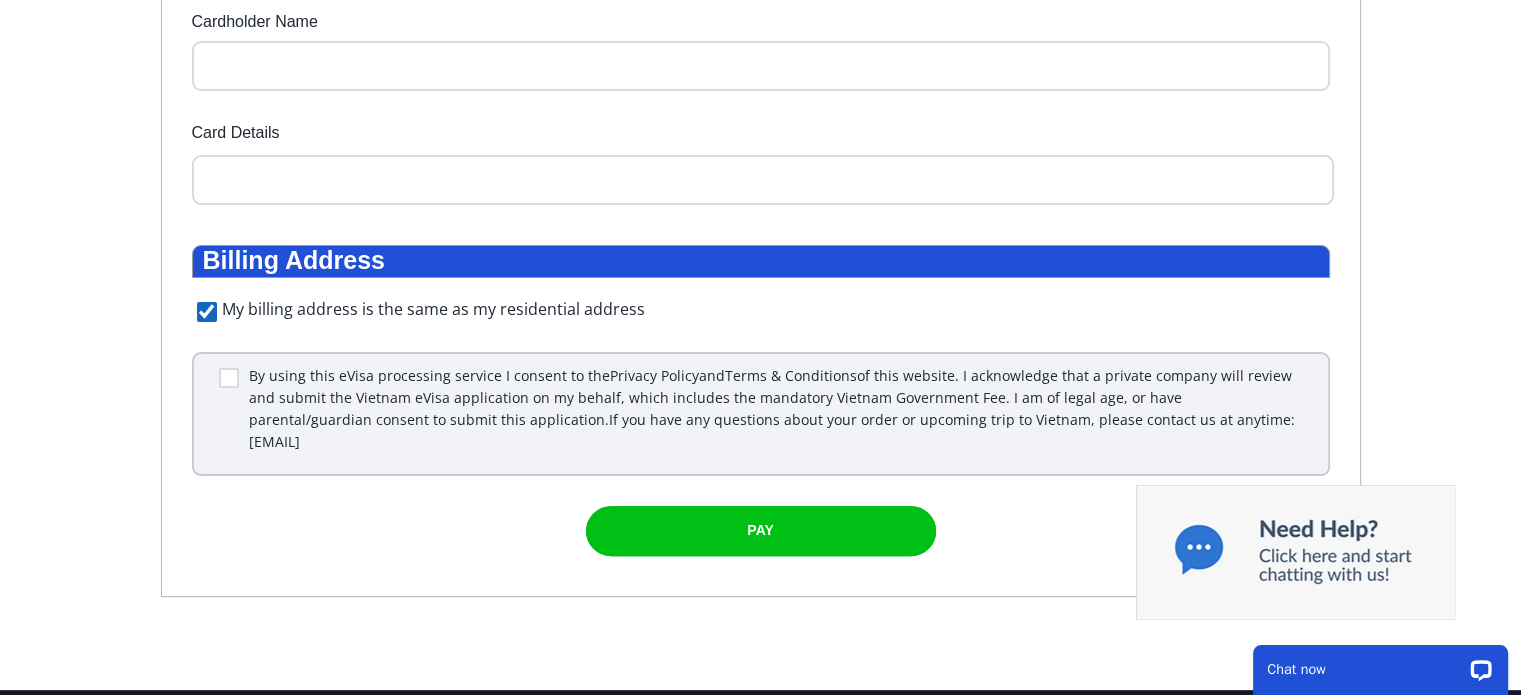 scroll, scrollTop: 460, scrollLeft: 0, axis: vertical 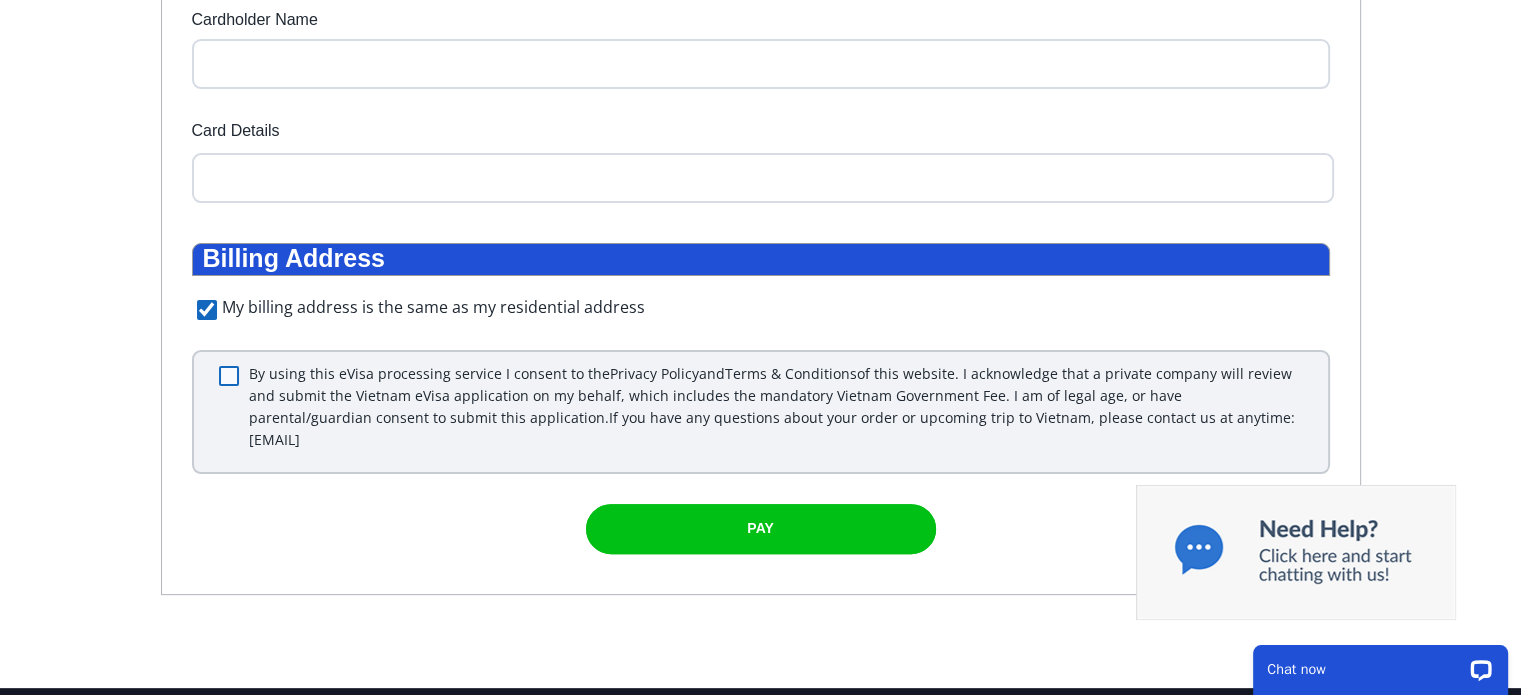 click at bounding box center [229, 376] 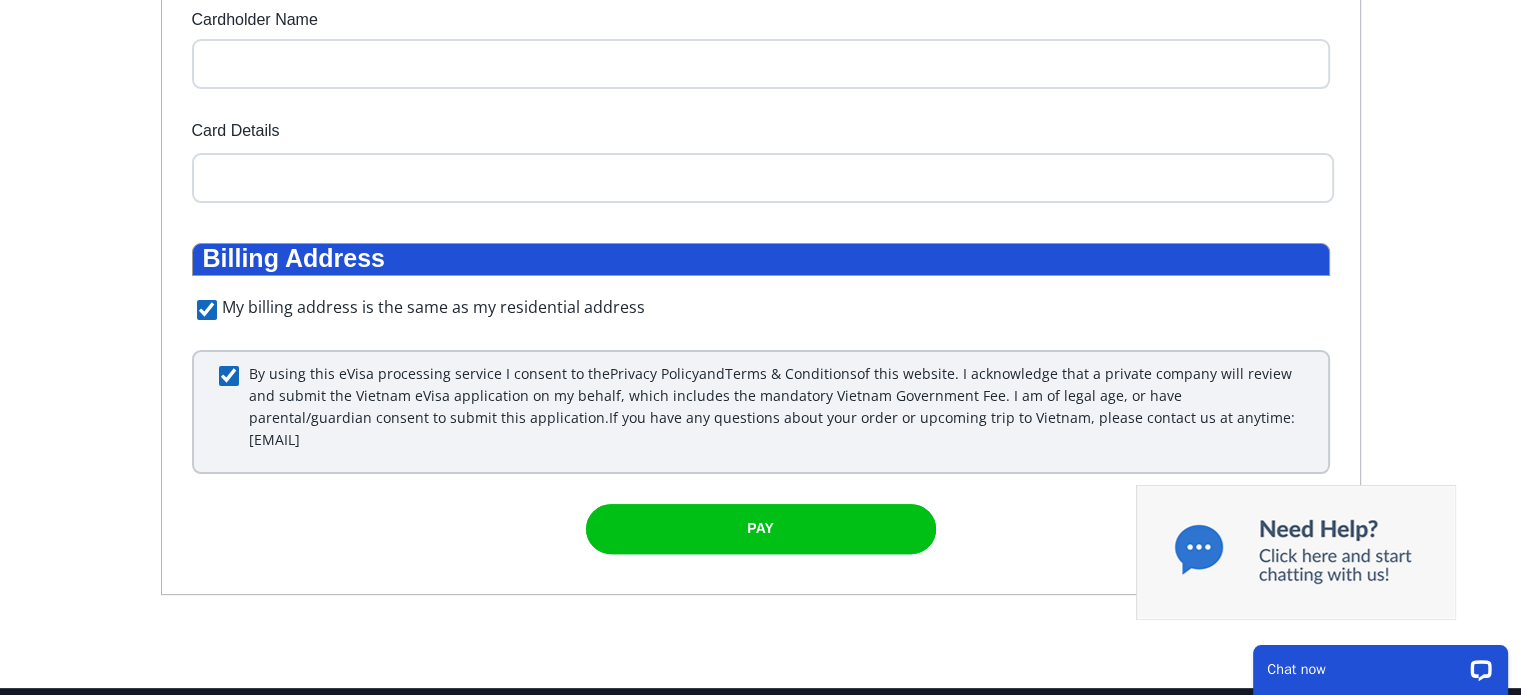 checkbox on "true" 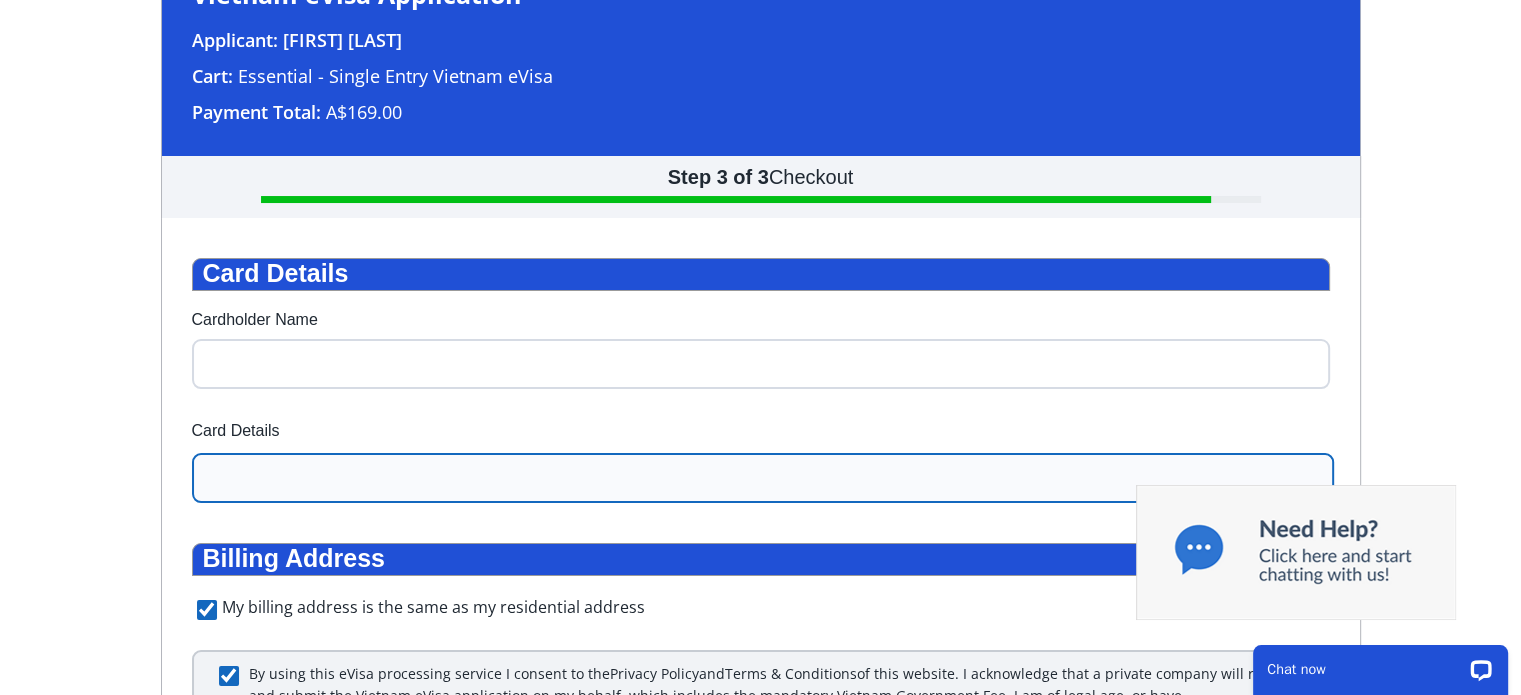 scroll, scrollTop: 0, scrollLeft: 0, axis: both 